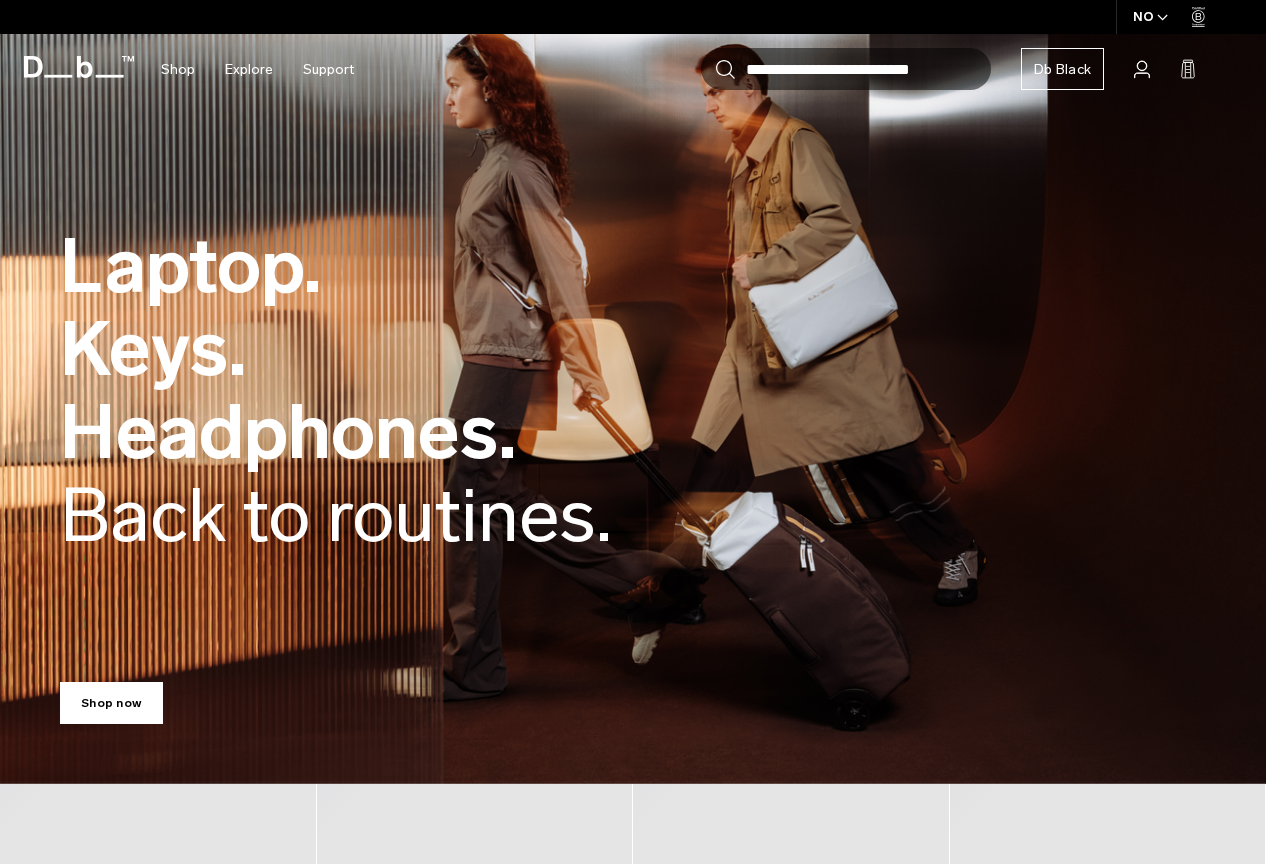 scroll, scrollTop: 0, scrollLeft: 0, axis: both 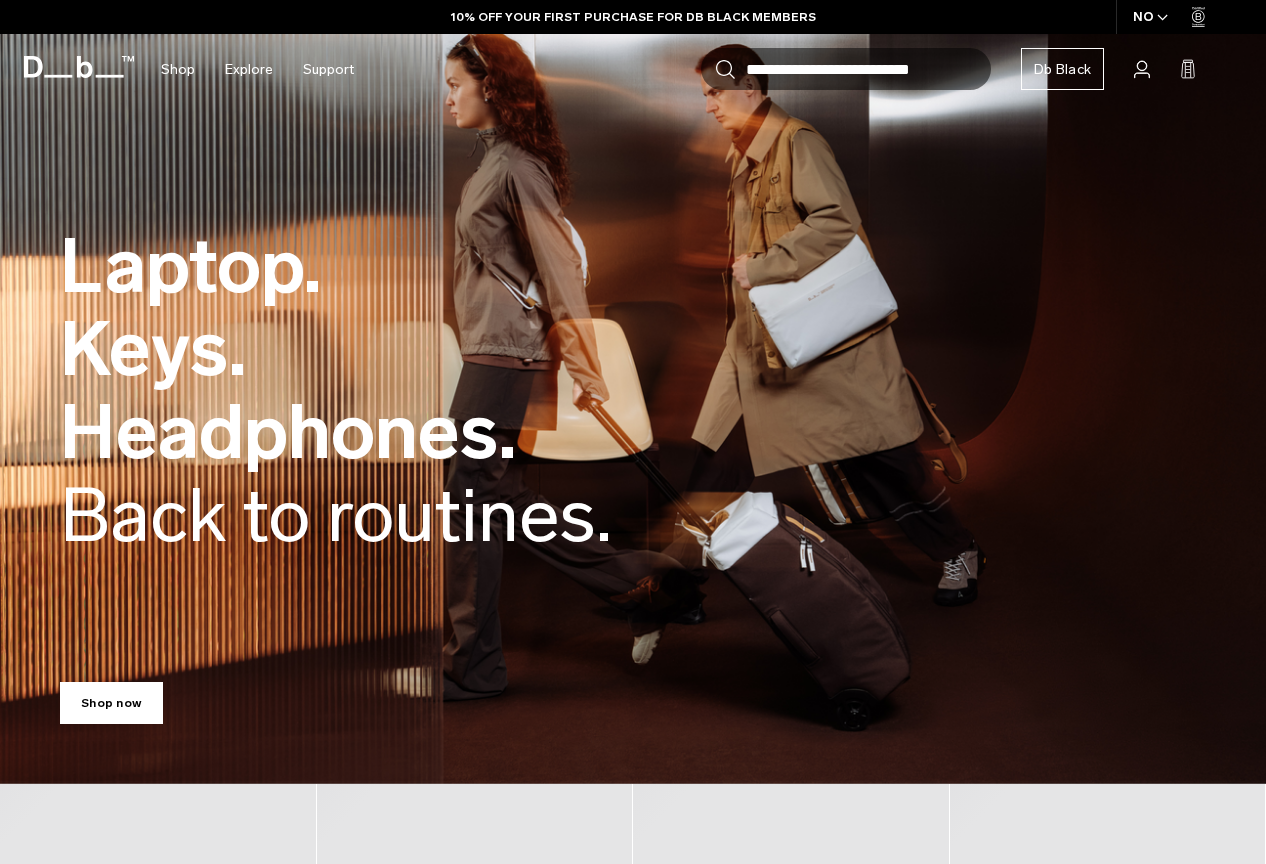 click on "Laptop.  Keys.  Headphones.  Back to routines." at bounding box center (633, 392) 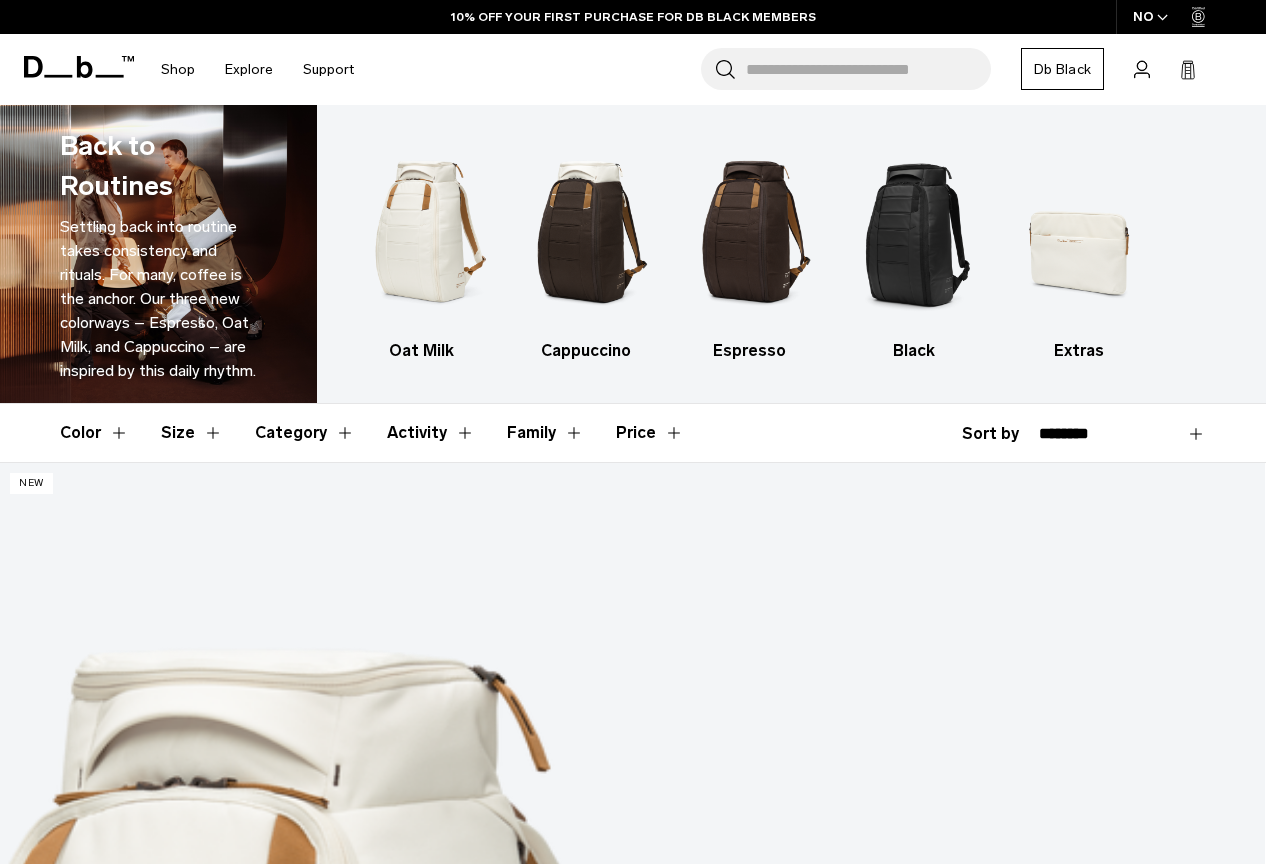 scroll, scrollTop: 0, scrollLeft: 0, axis: both 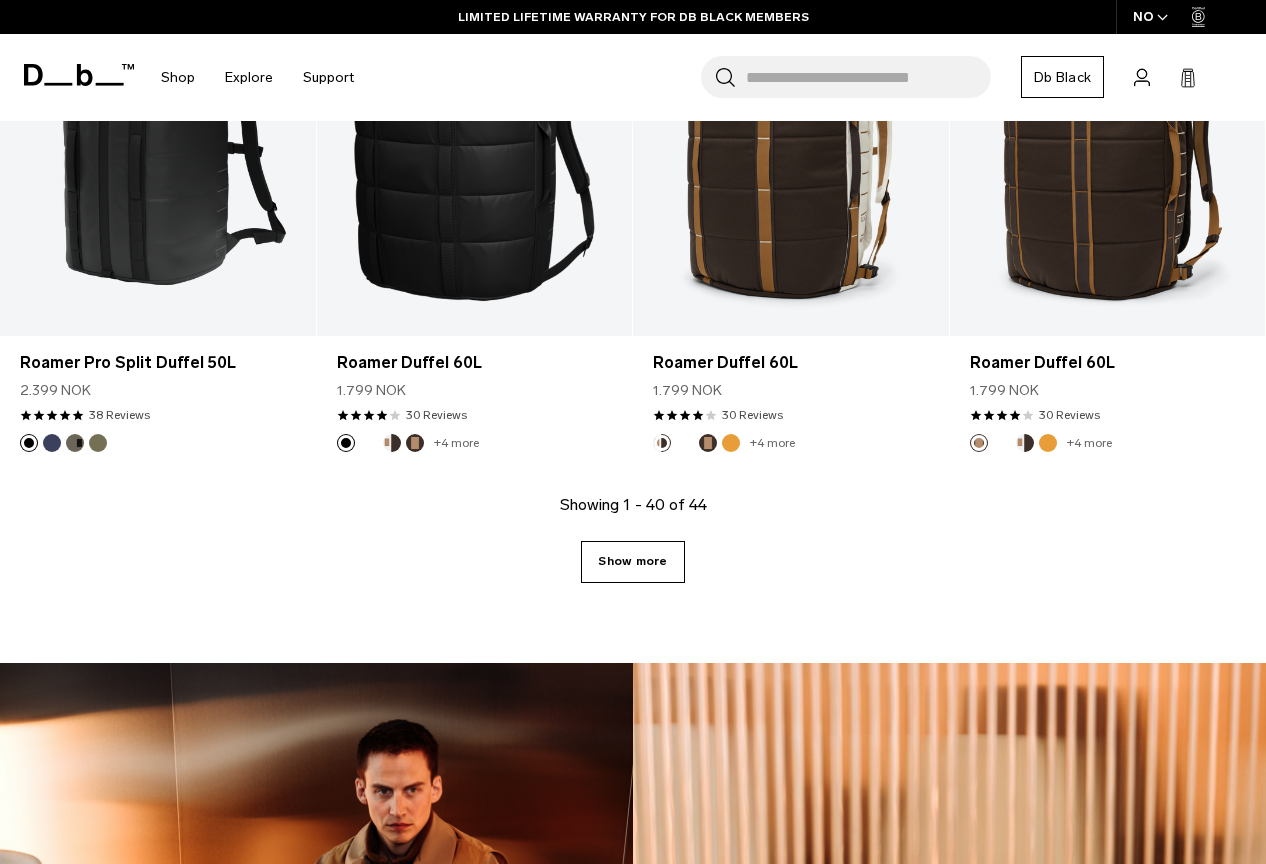 click on "Show more" at bounding box center (632, 562) 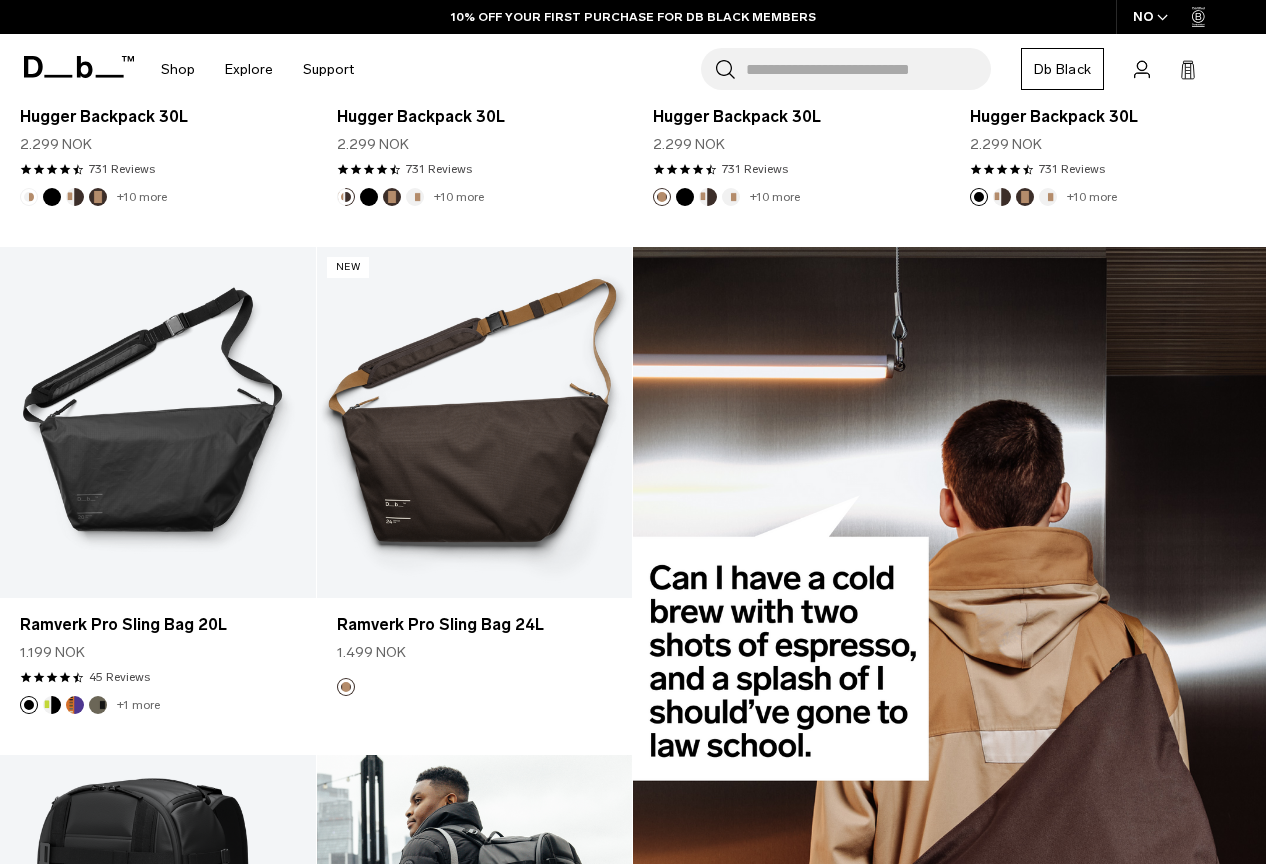 scroll, scrollTop: 607, scrollLeft: 0, axis: vertical 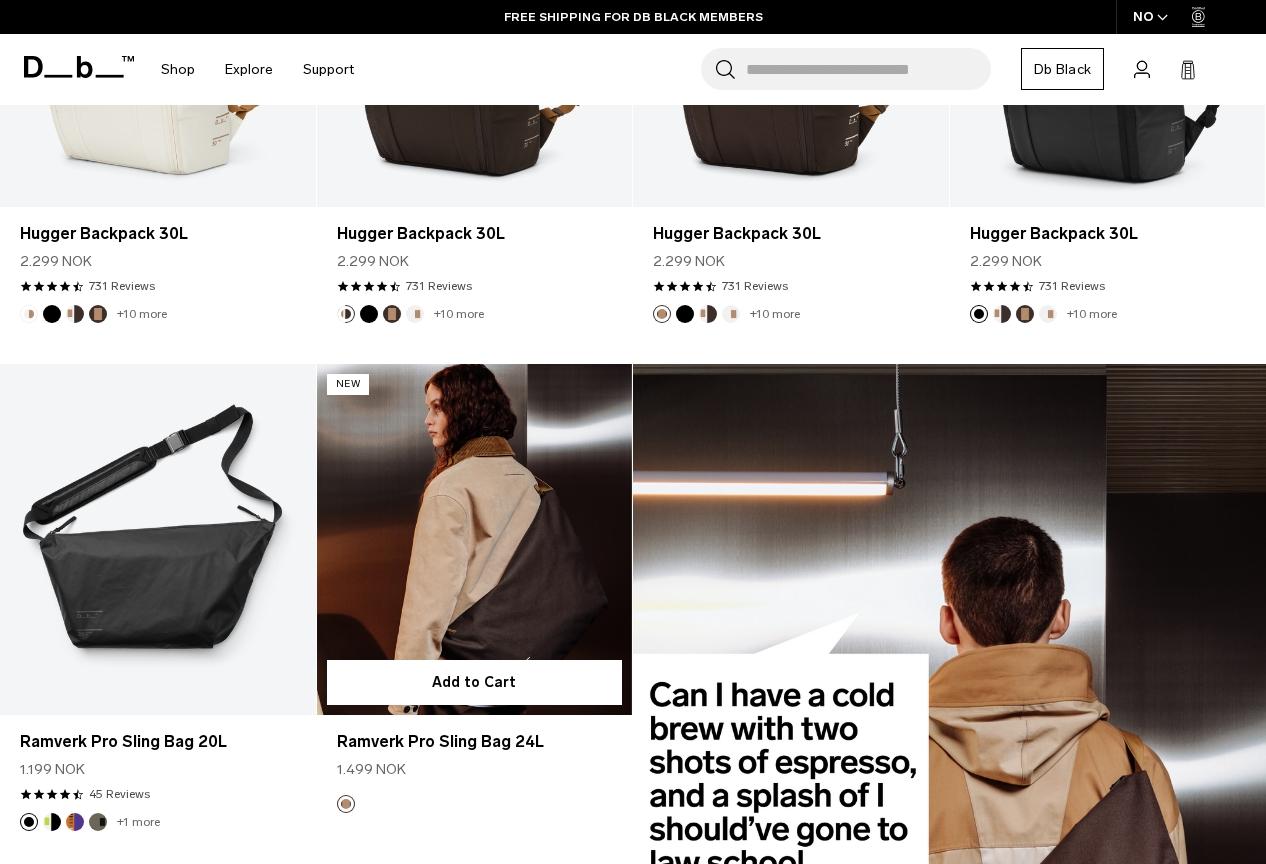click at bounding box center (475, 539) 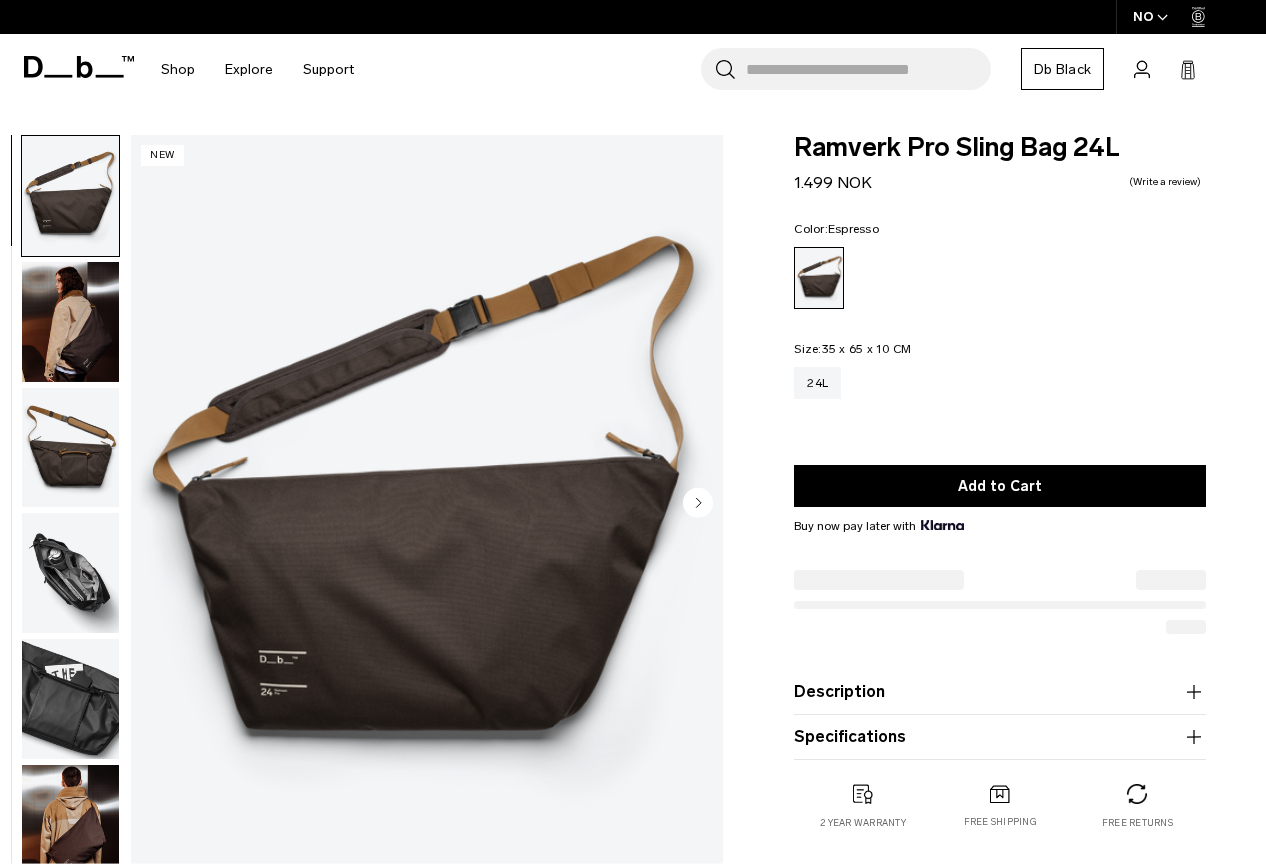 scroll, scrollTop: 0, scrollLeft: 0, axis: both 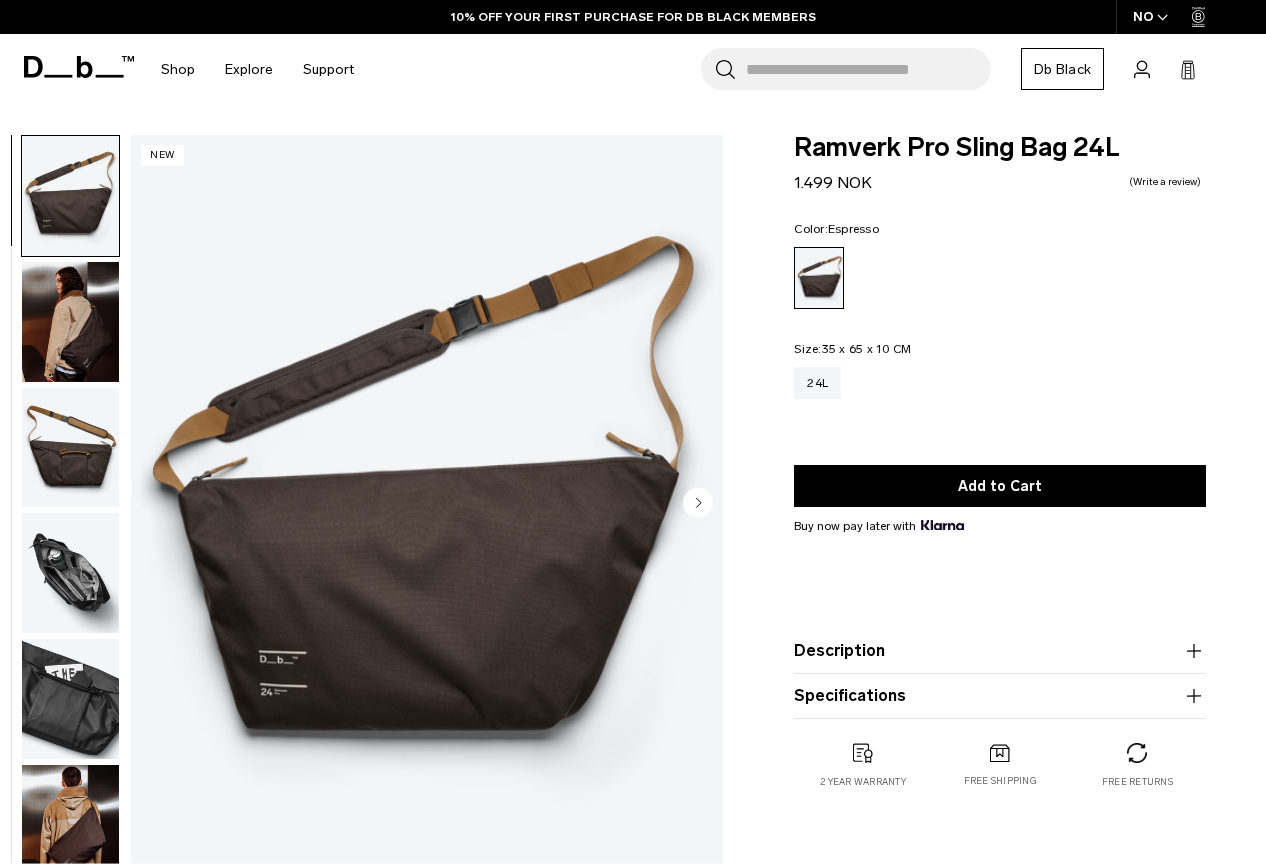 click at bounding box center (70, 322) 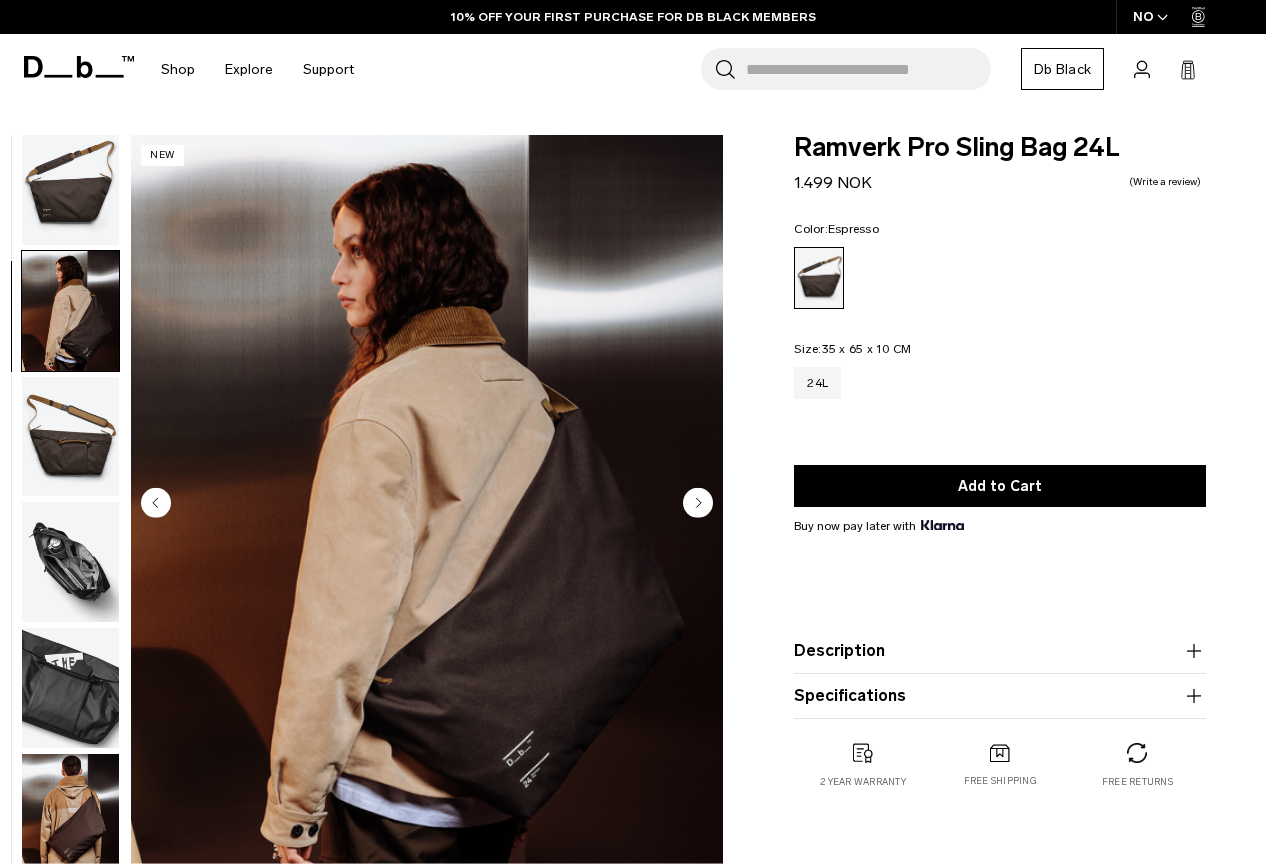 click at bounding box center (70, 437) 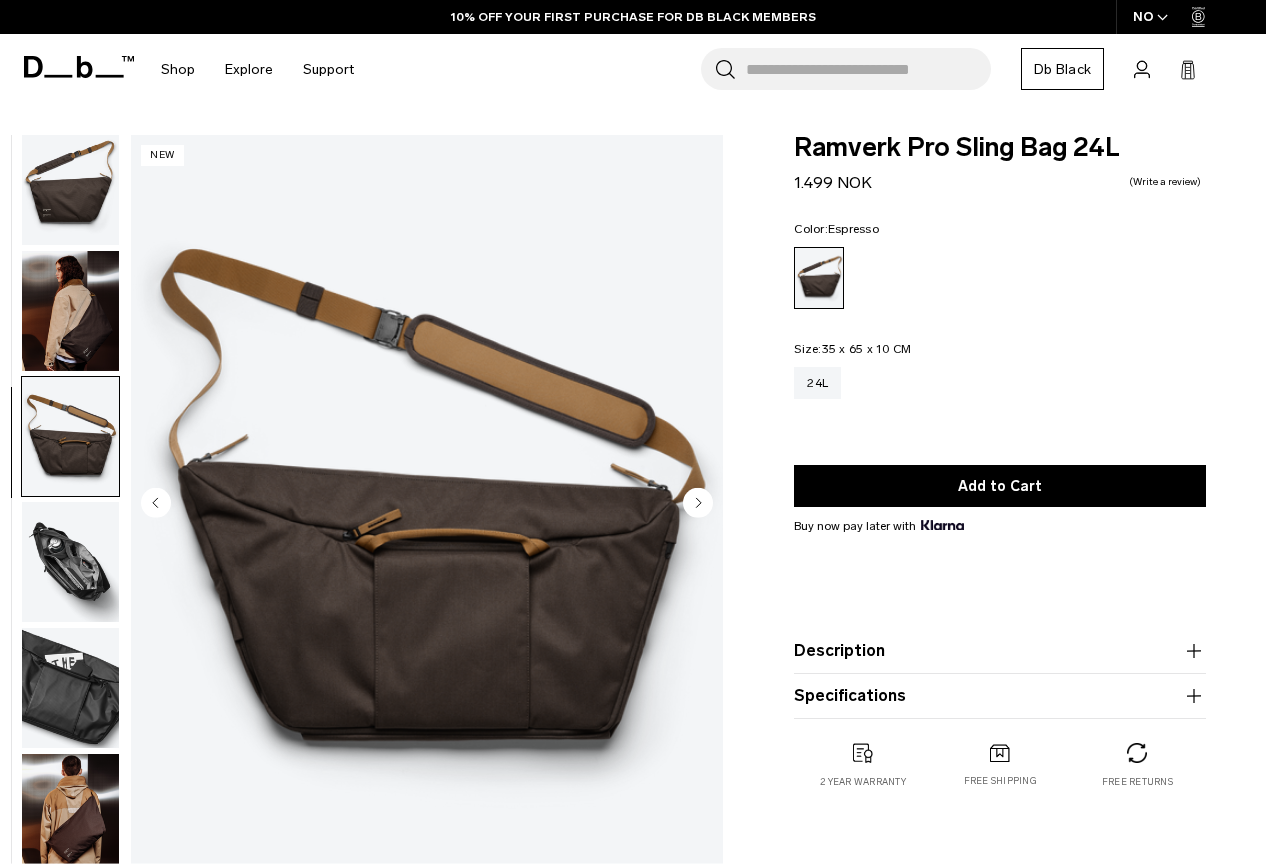 click 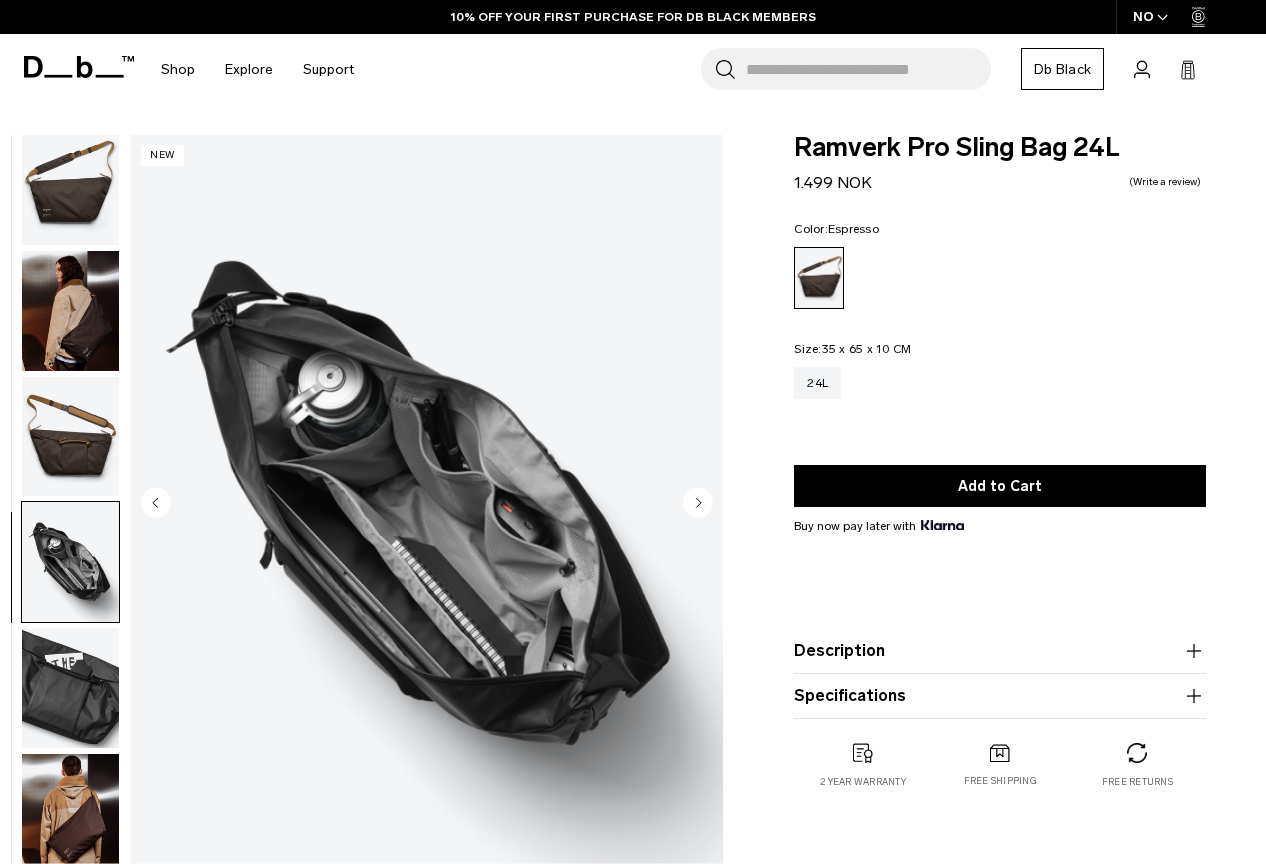 click 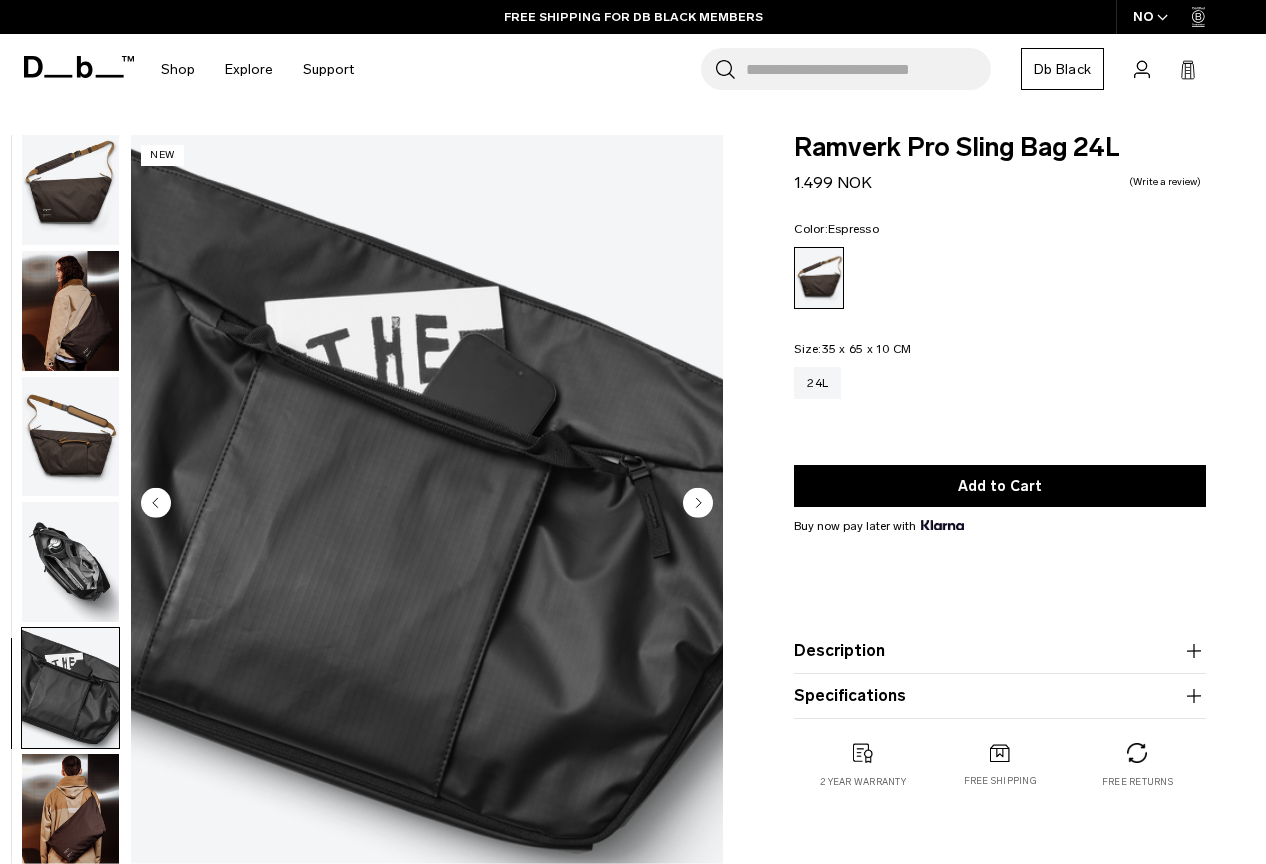click 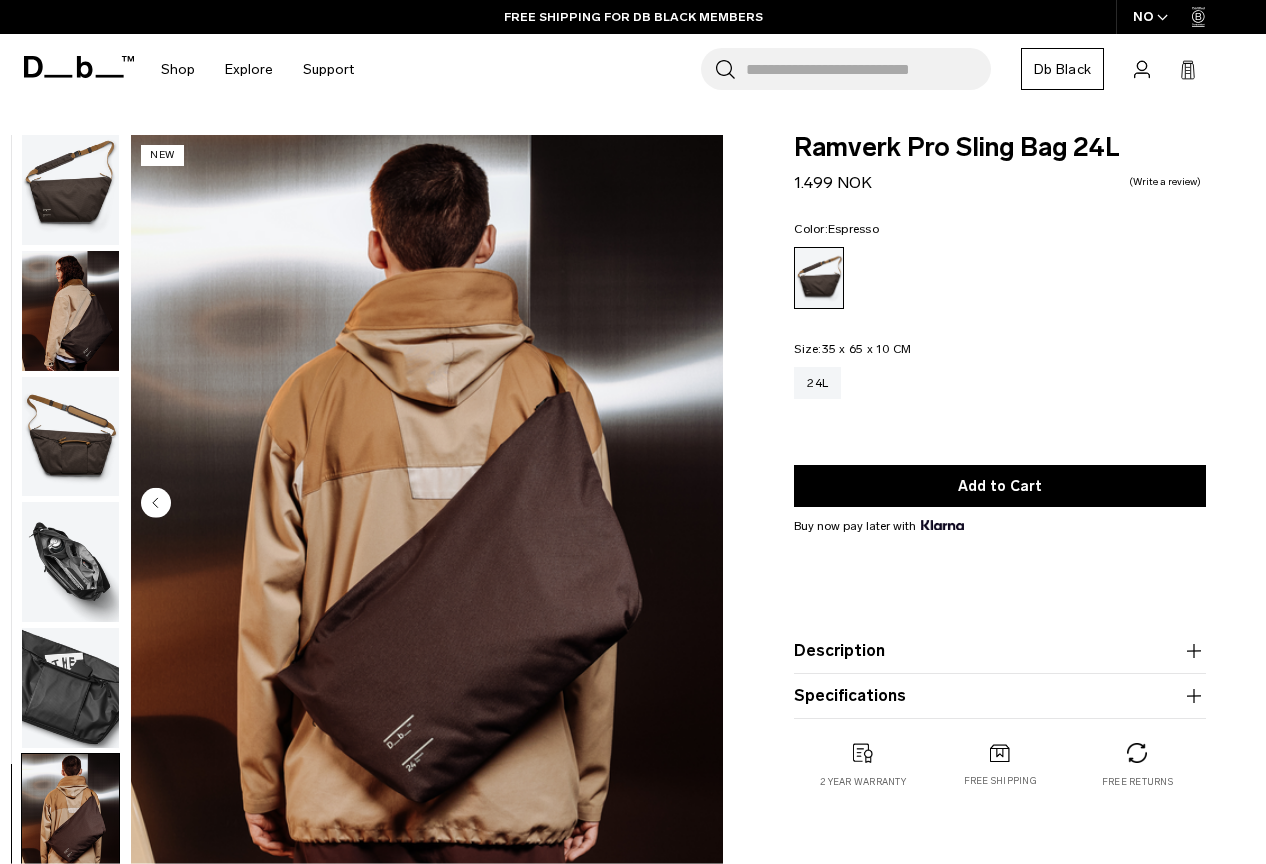 click at bounding box center [427, 504] 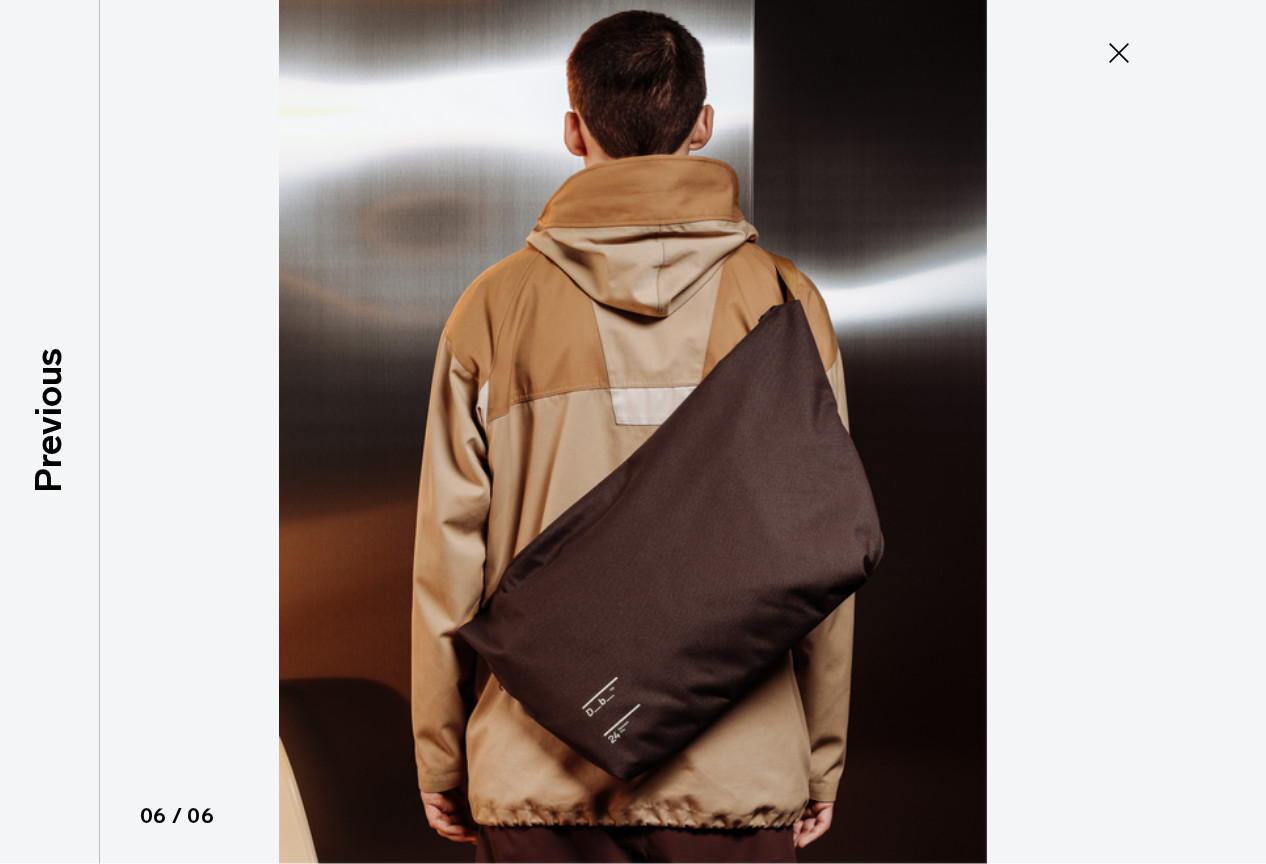 click 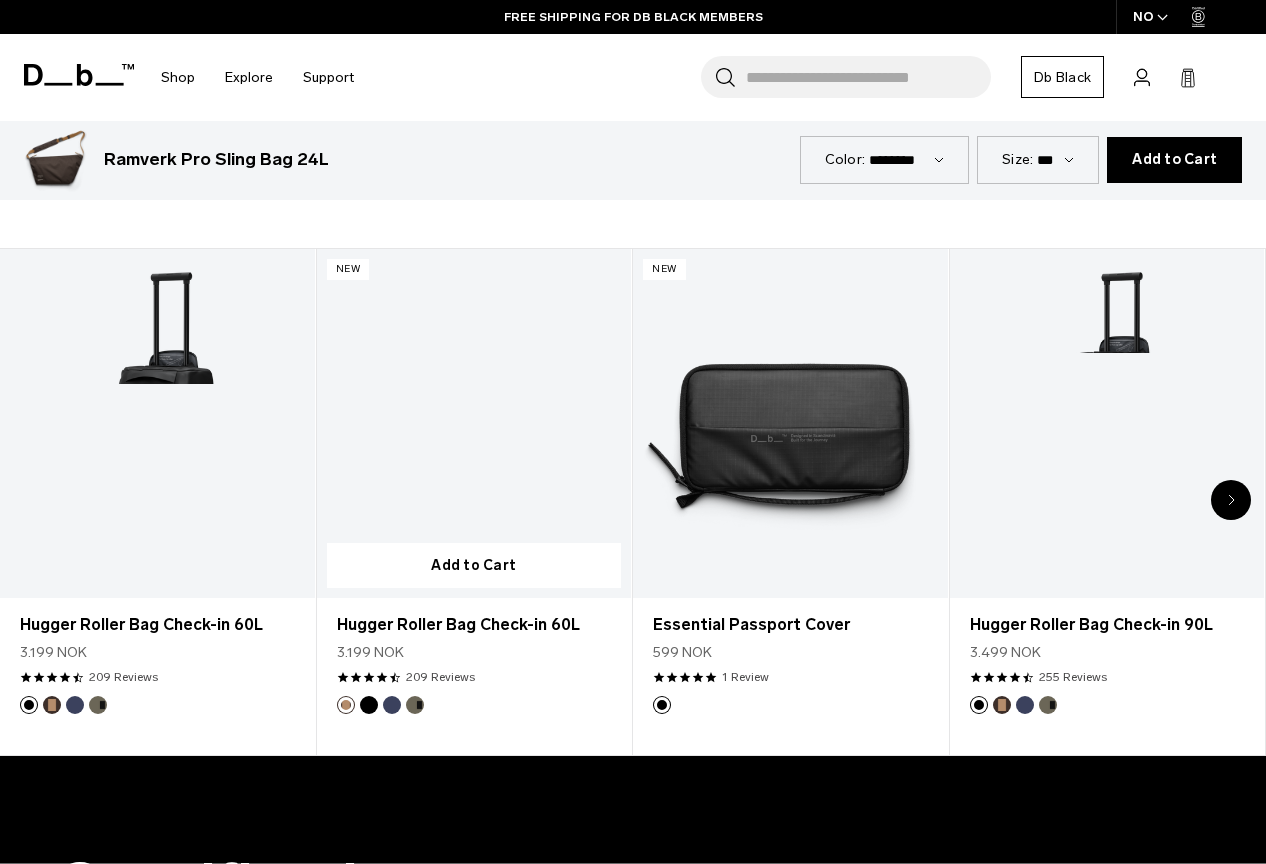scroll, scrollTop: 827, scrollLeft: 0, axis: vertical 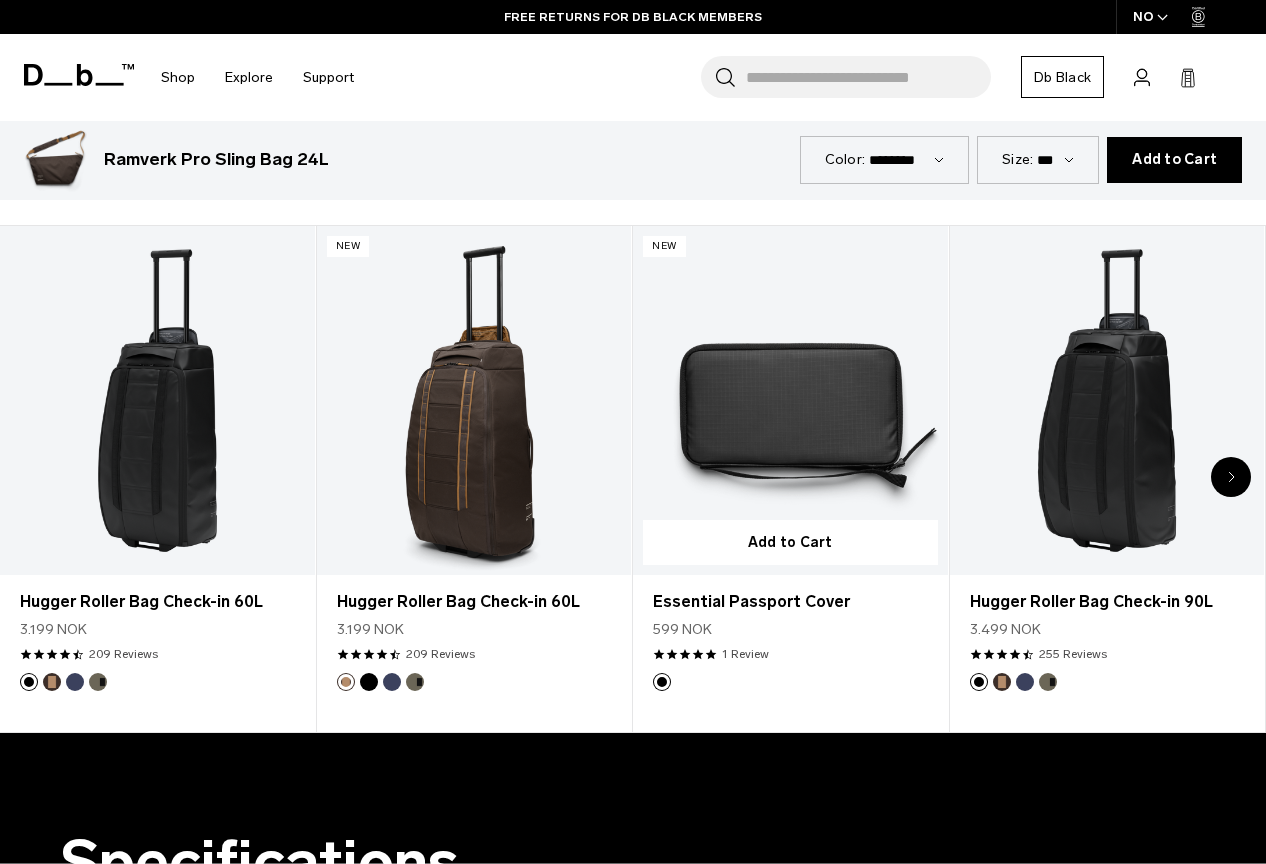 click at bounding box center (790, 400) 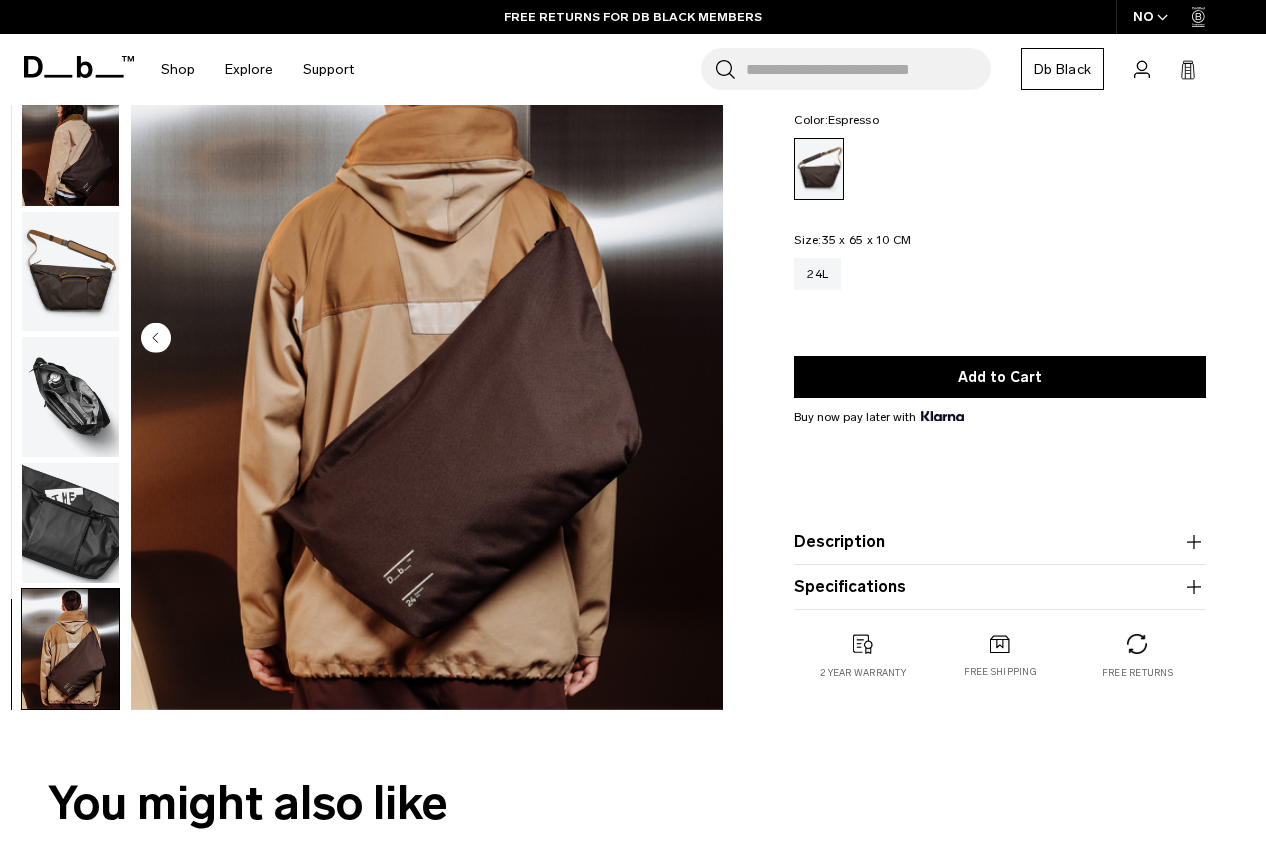 scroll, scrollTop: 136, scrollLeft: 0, axis: vertical 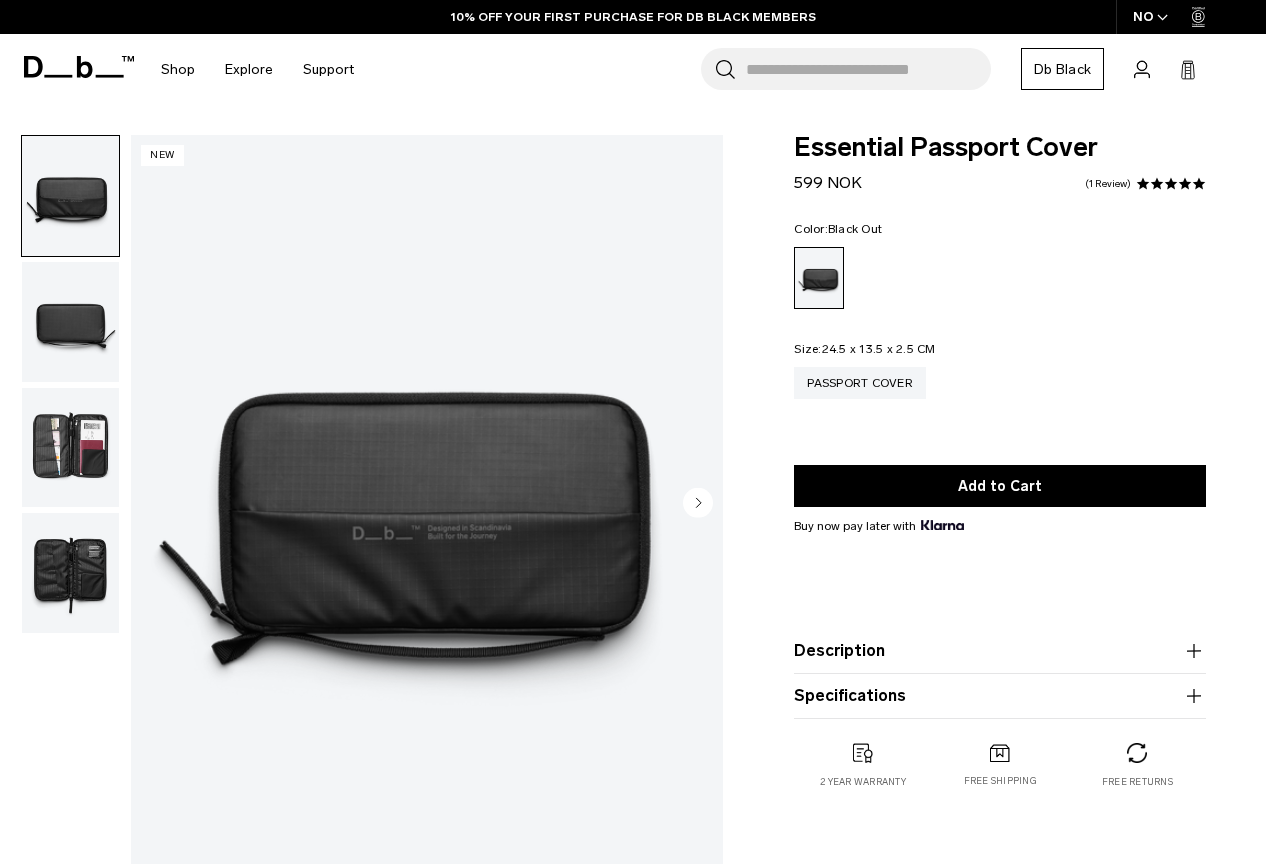 click 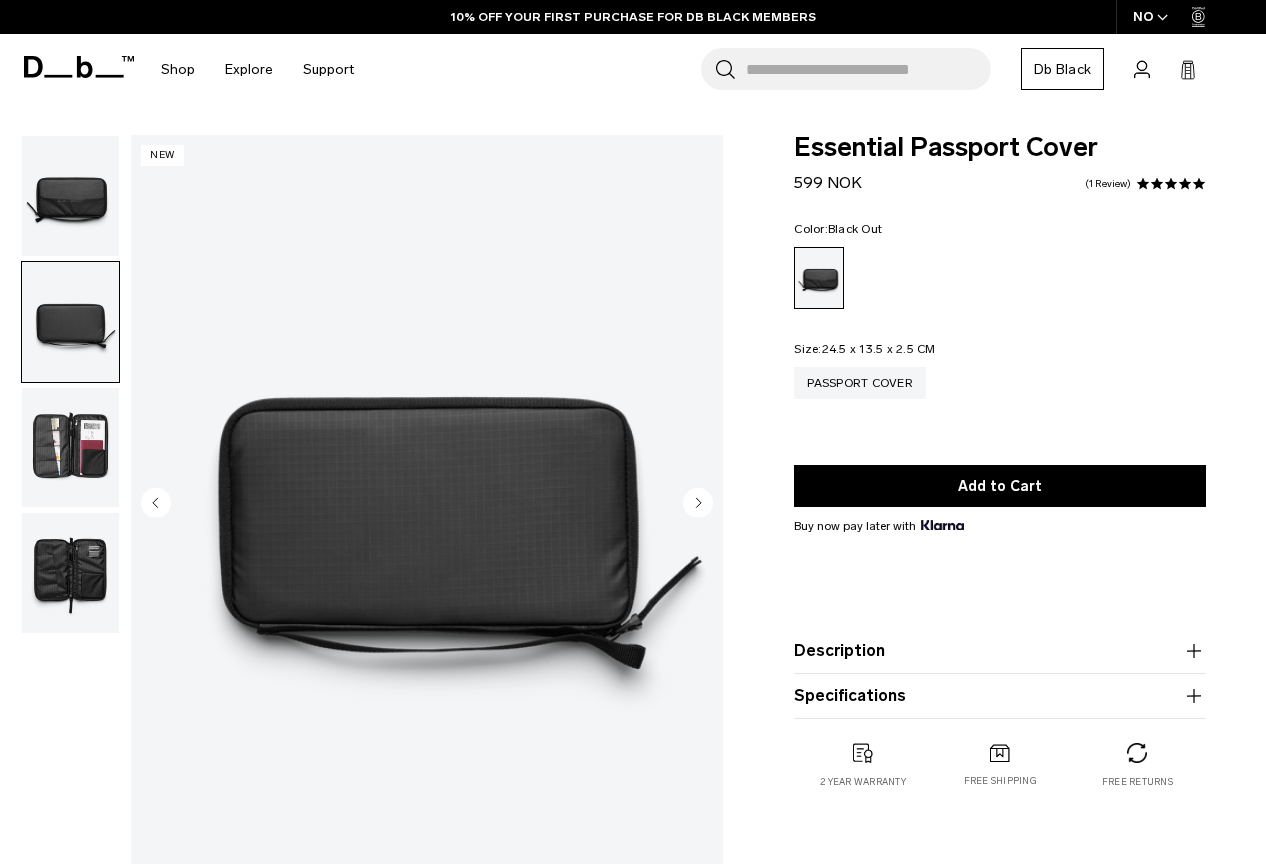 click 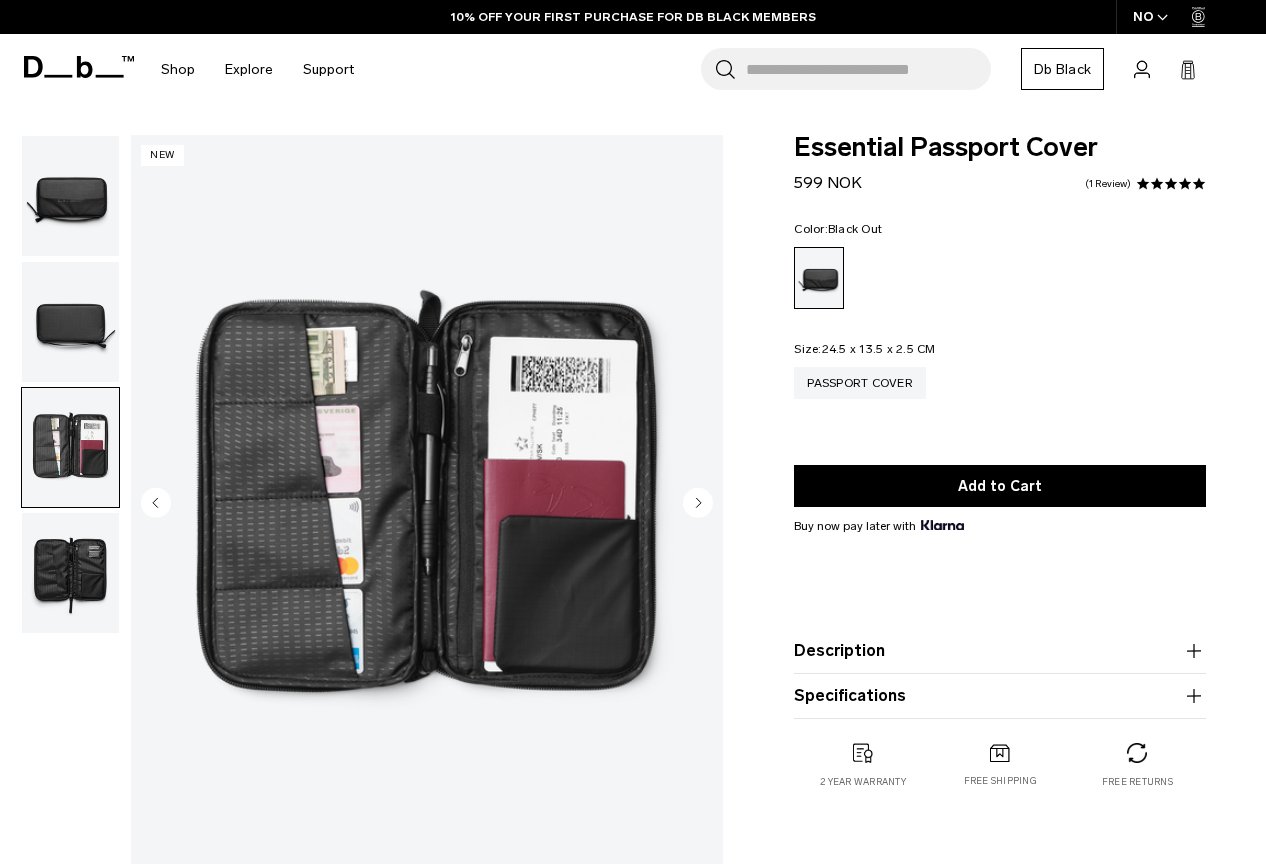 click 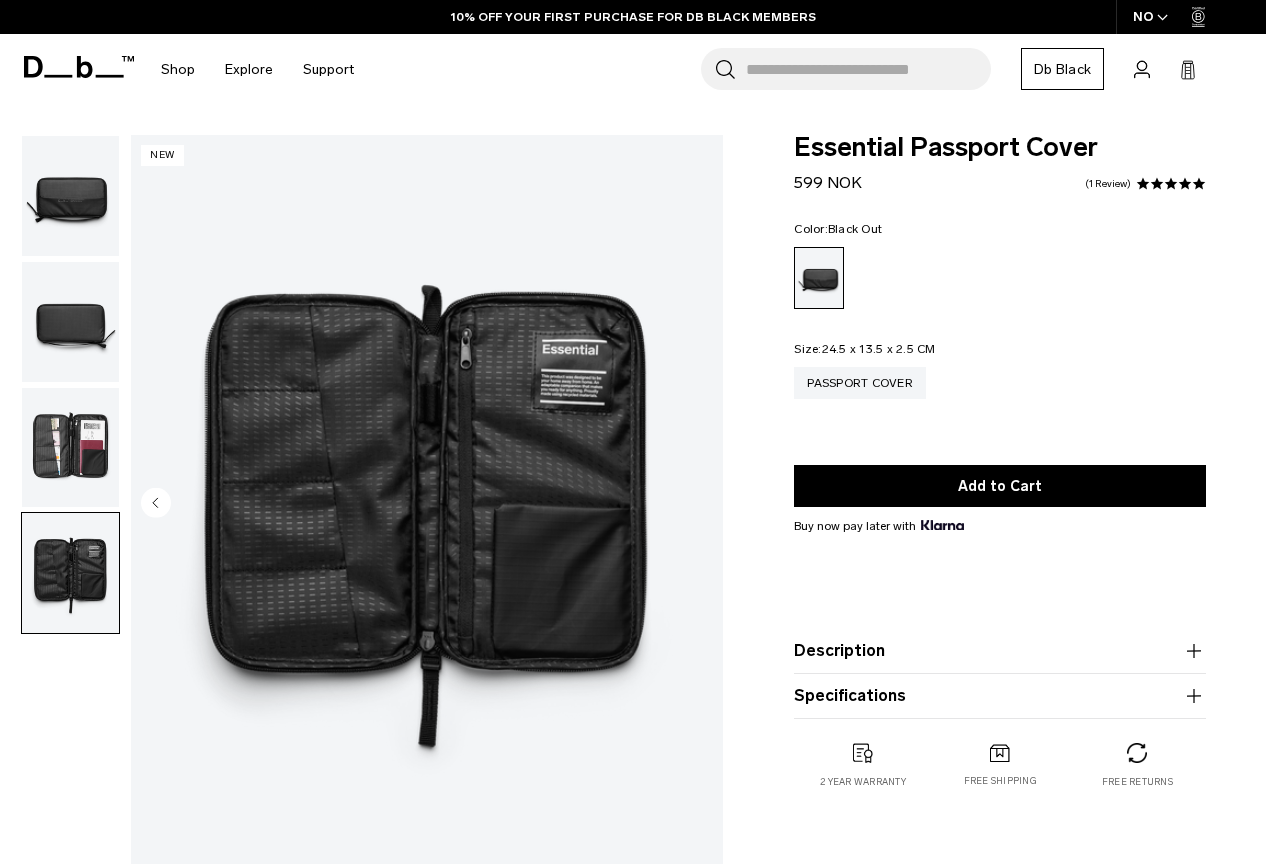 click at bounding box center [427, 504] 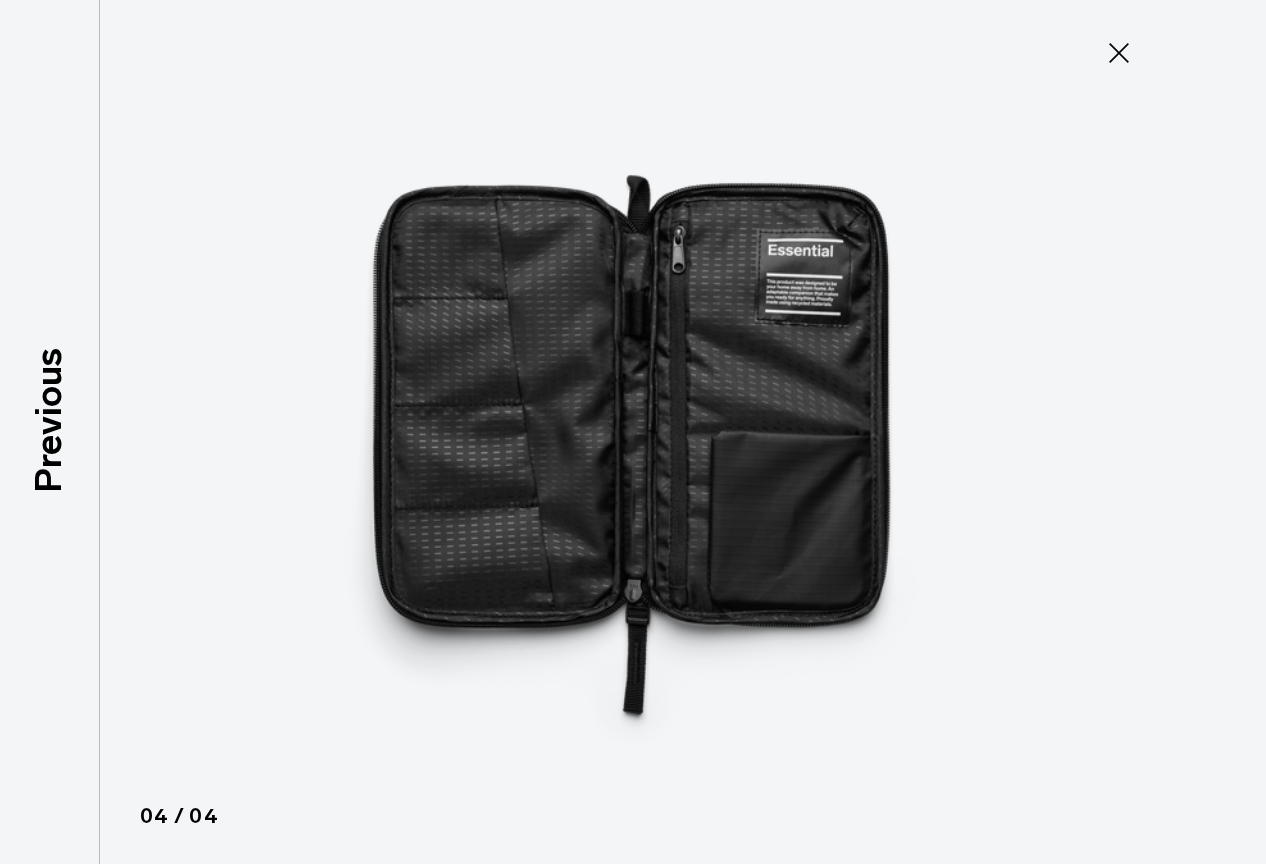 click 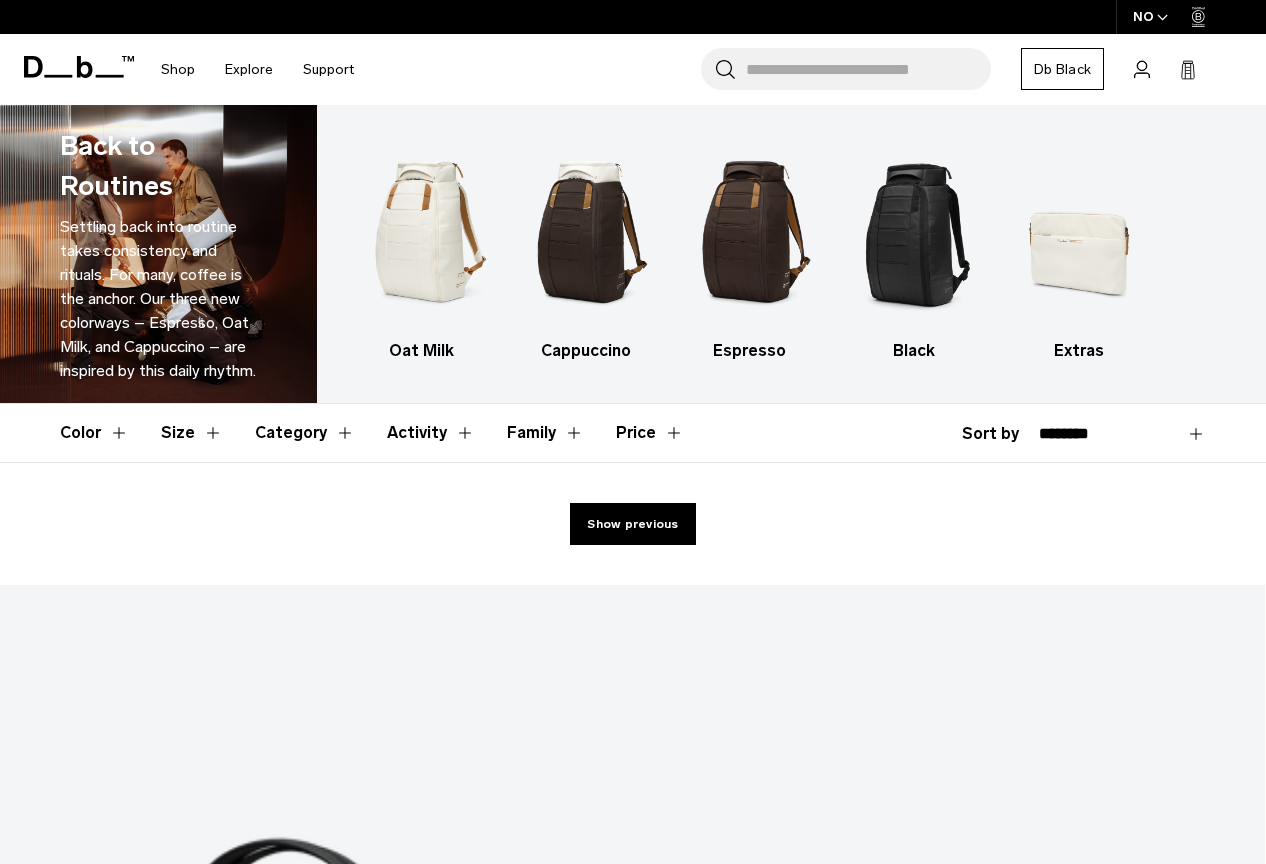 scroll, scrollTop: 22, scrollLeft: 0, axis: vertical 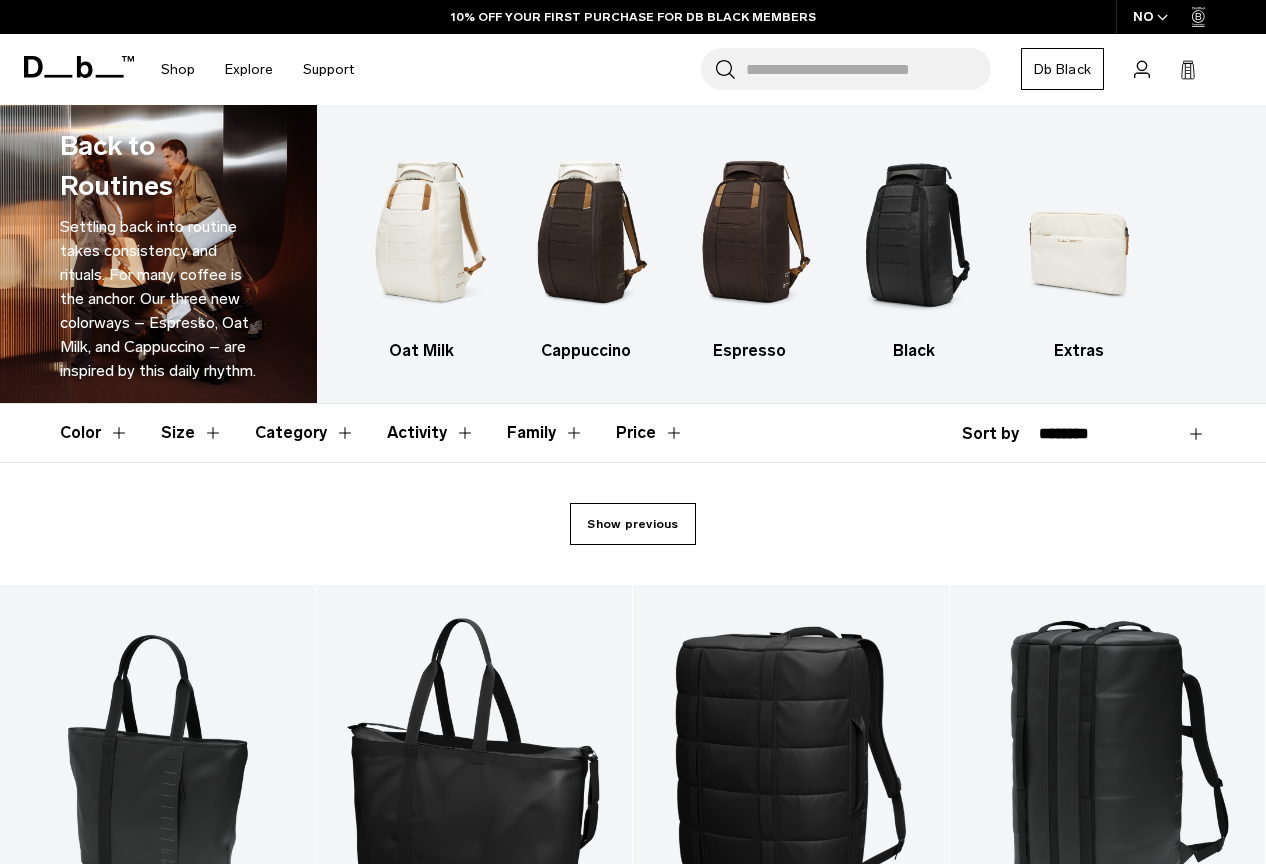 click on "Show previous" at bounding box center [632, 524] 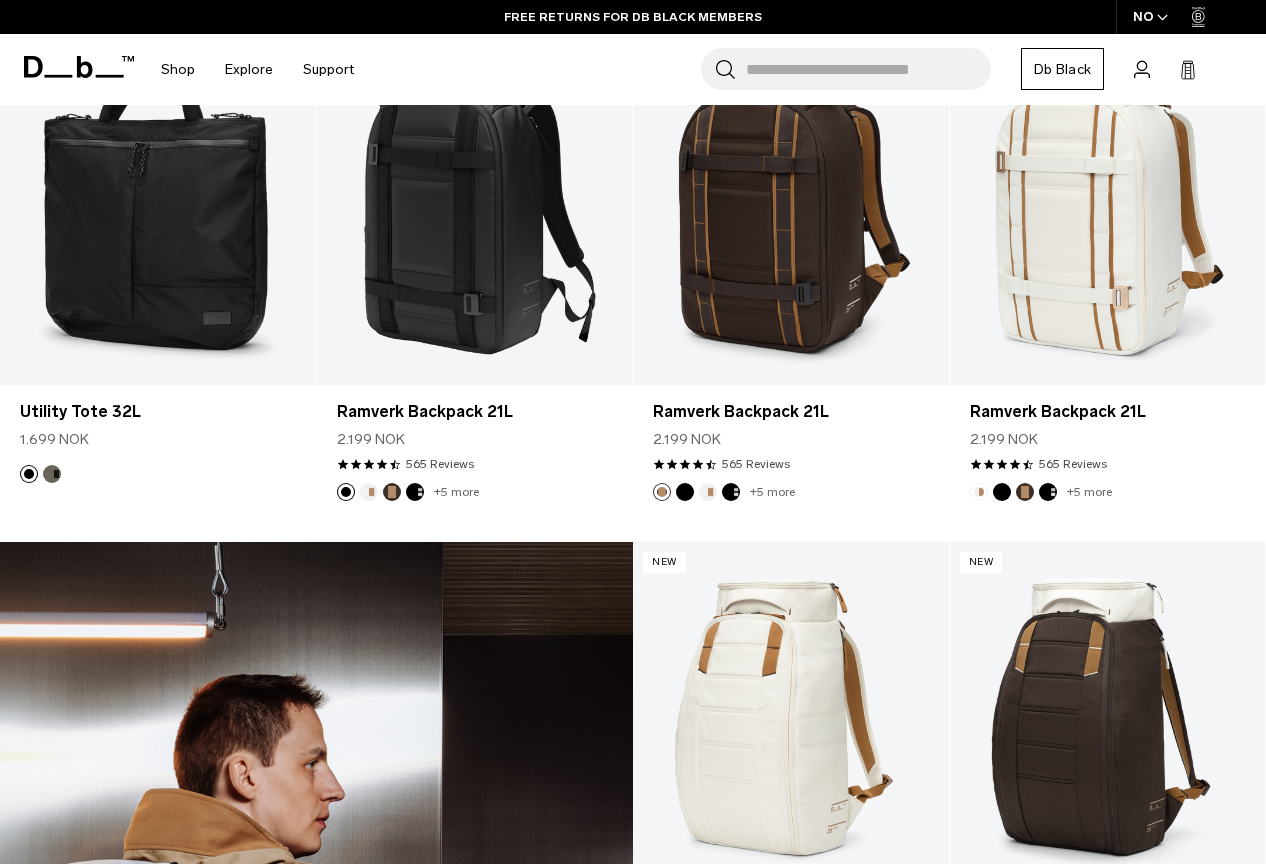 scroll, scrollTop: 2412, scrollLeft: 0, axis: vertical 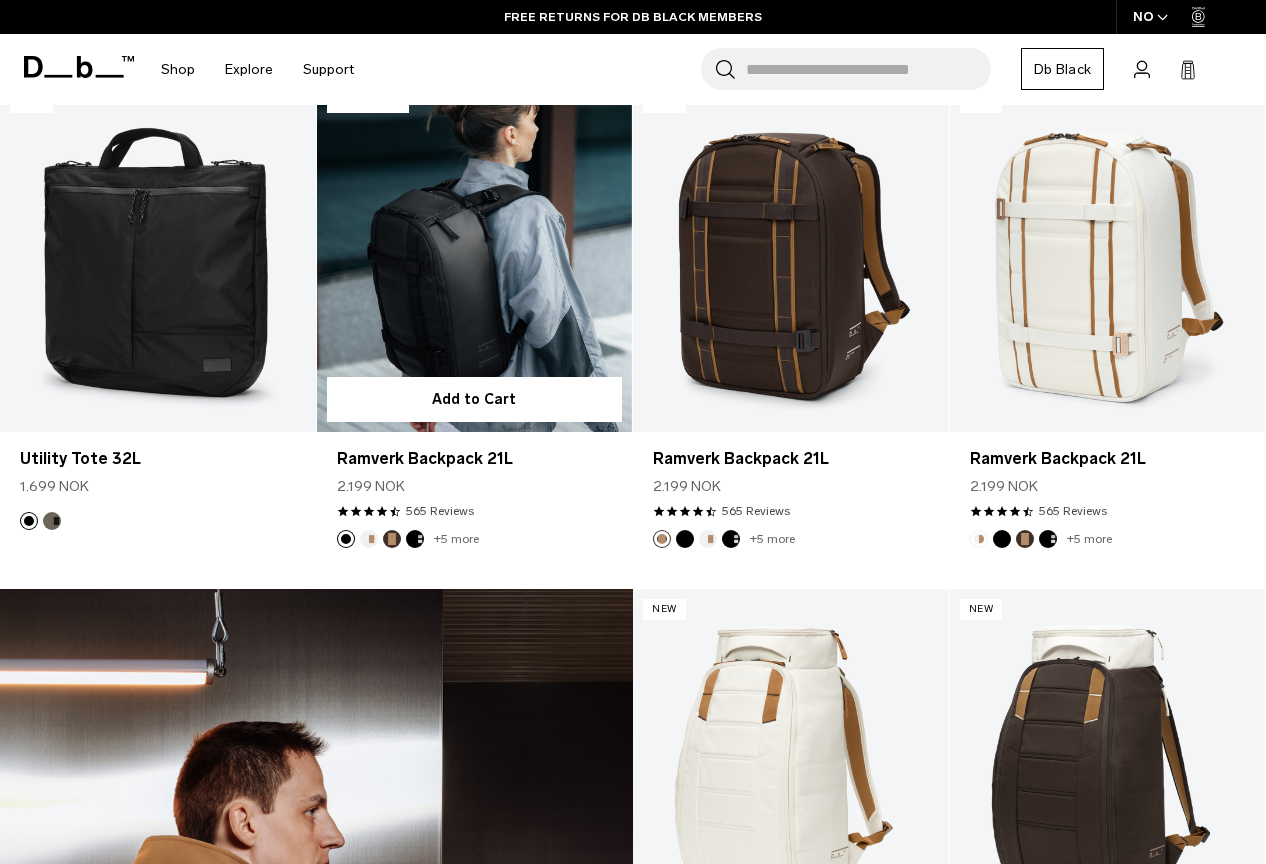 click at bounding box center [475, 257] 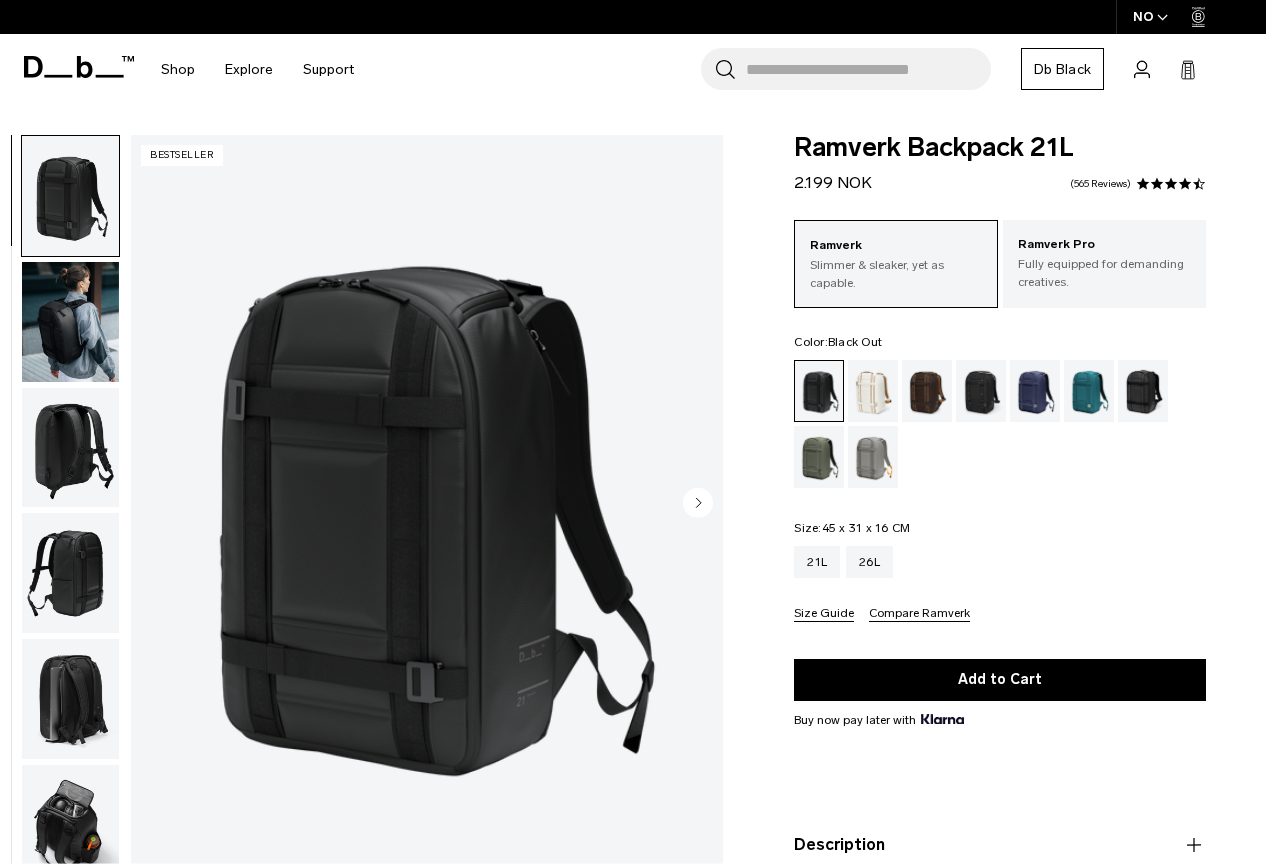 scroll, scrollTop: 0, scrollLeft: 0, axis: both 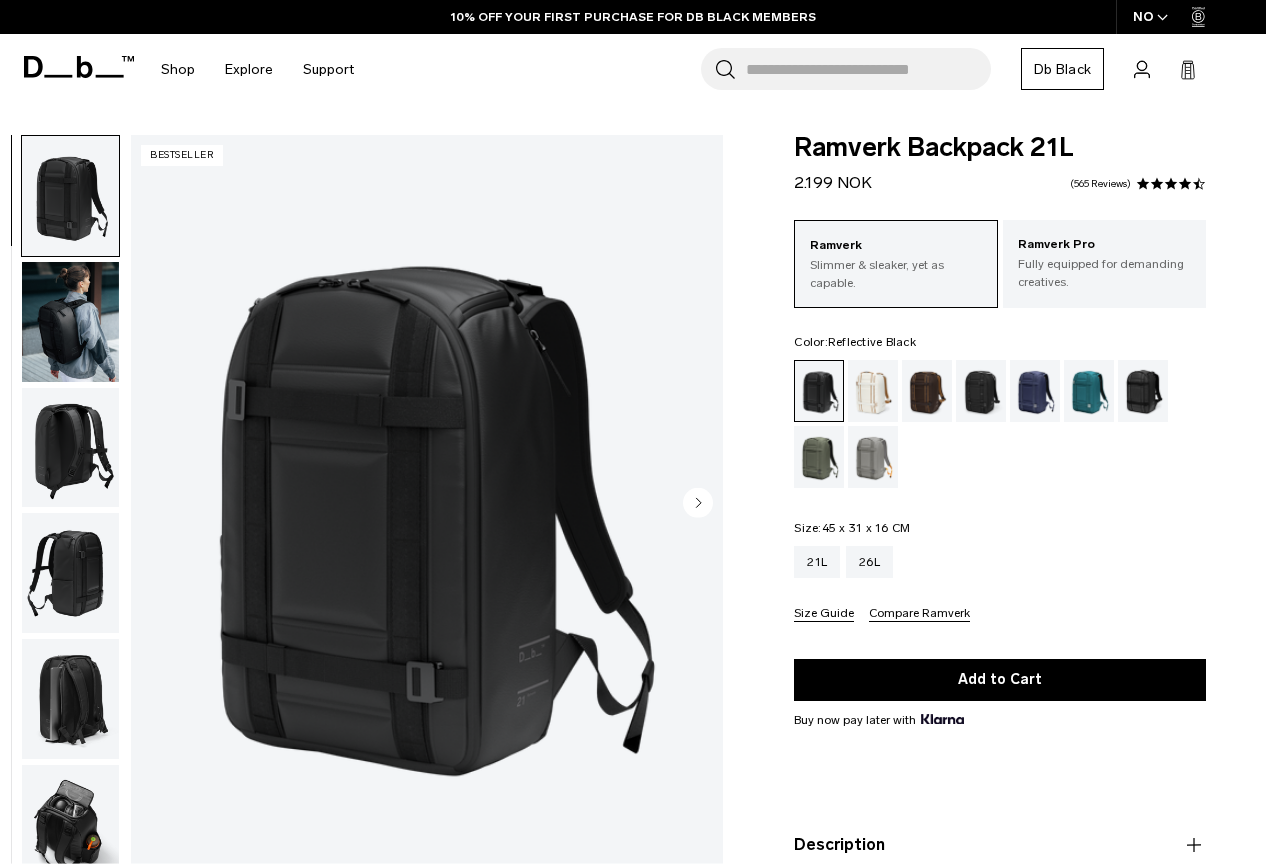 click at bounding box center (1143, 391) 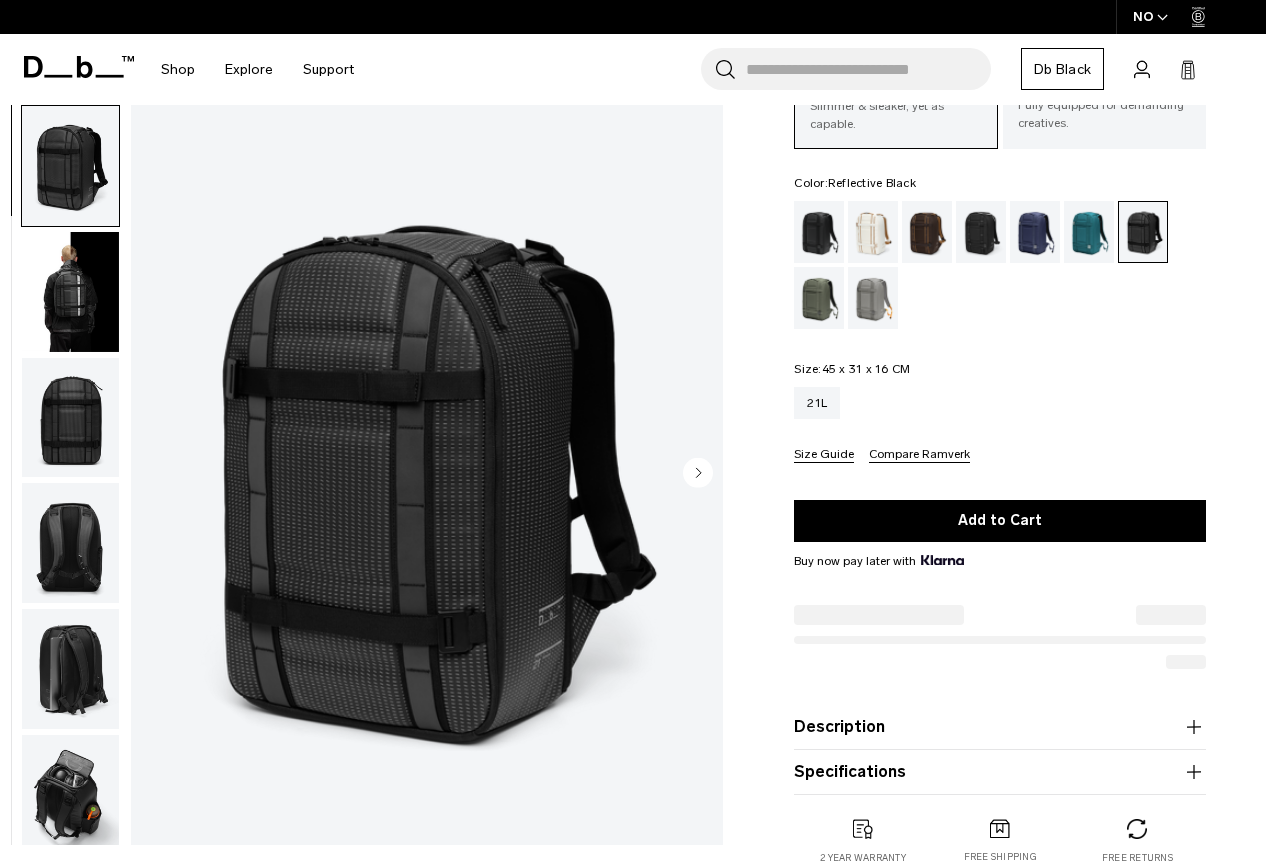 scroll, scrollTop: 0, scrollLeft: 0, axis: both 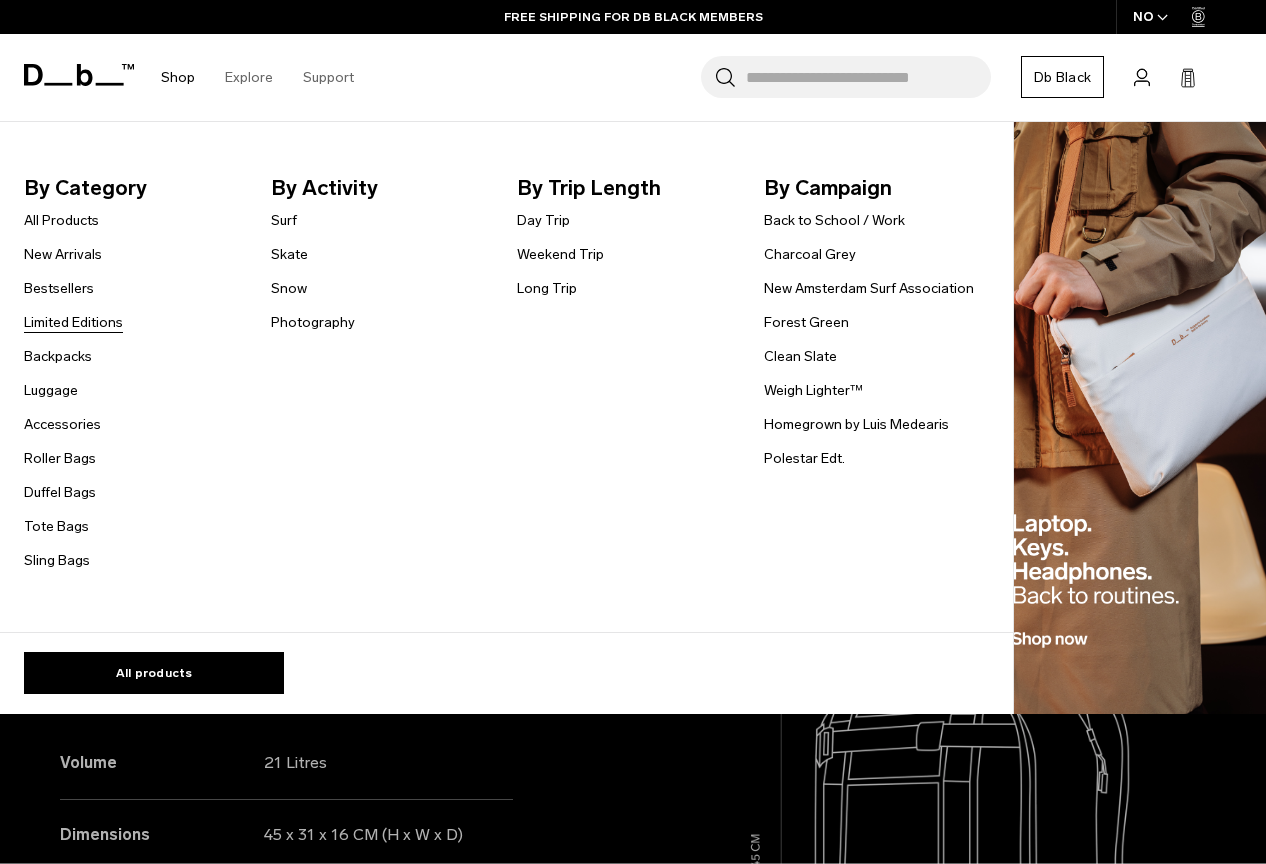 click on "Limited Editions" at bounding box center (73, 322) 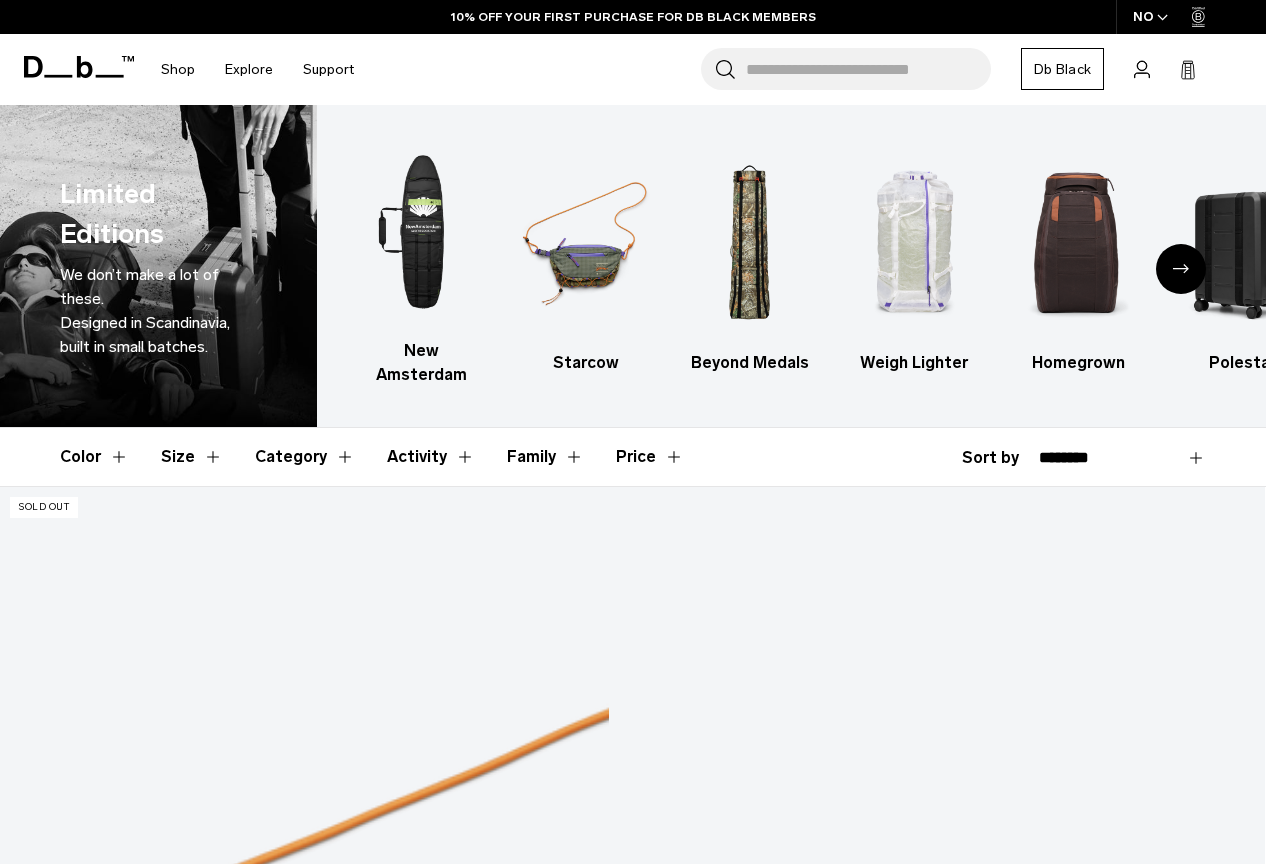 scroll, scrollTop: 261, scrollLeft: 0, axis: vertical 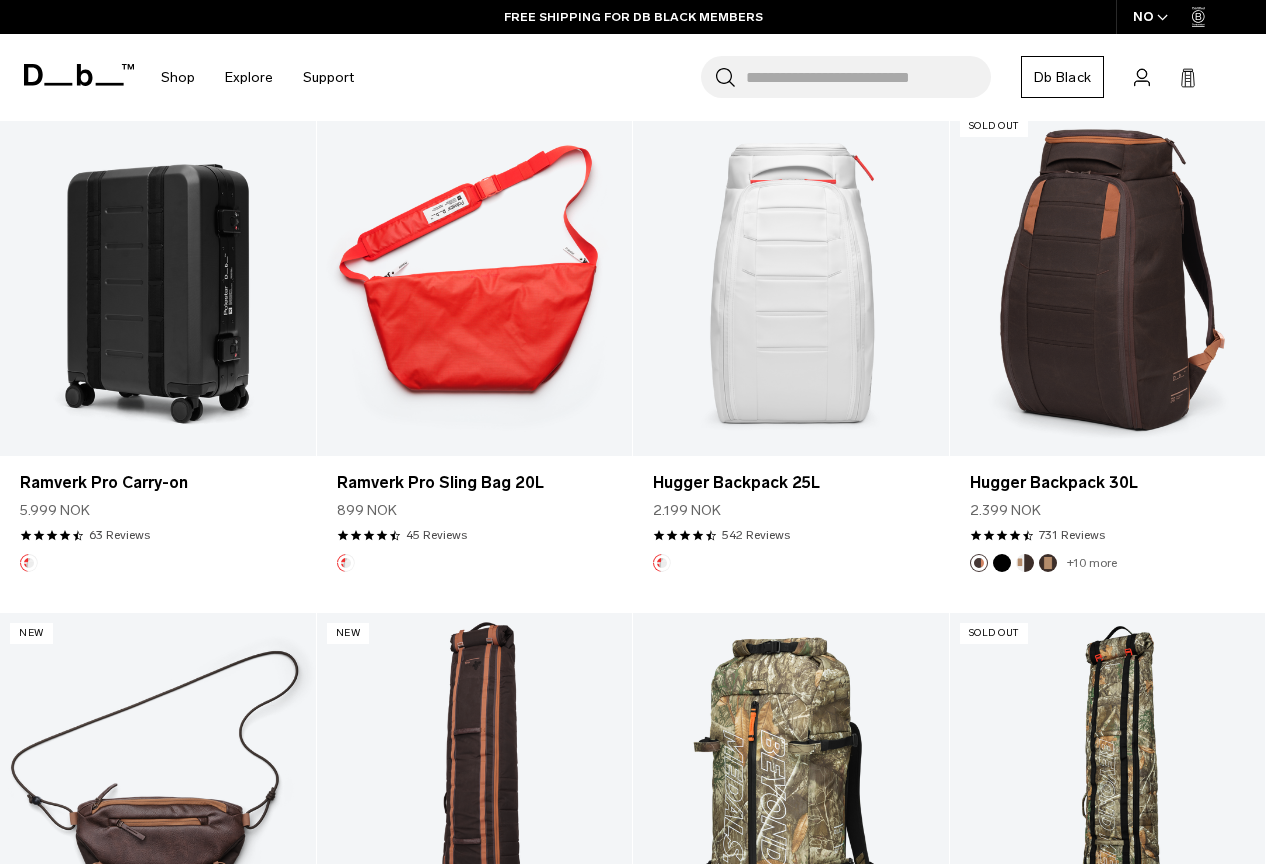 click at bounding box center [791, 281] 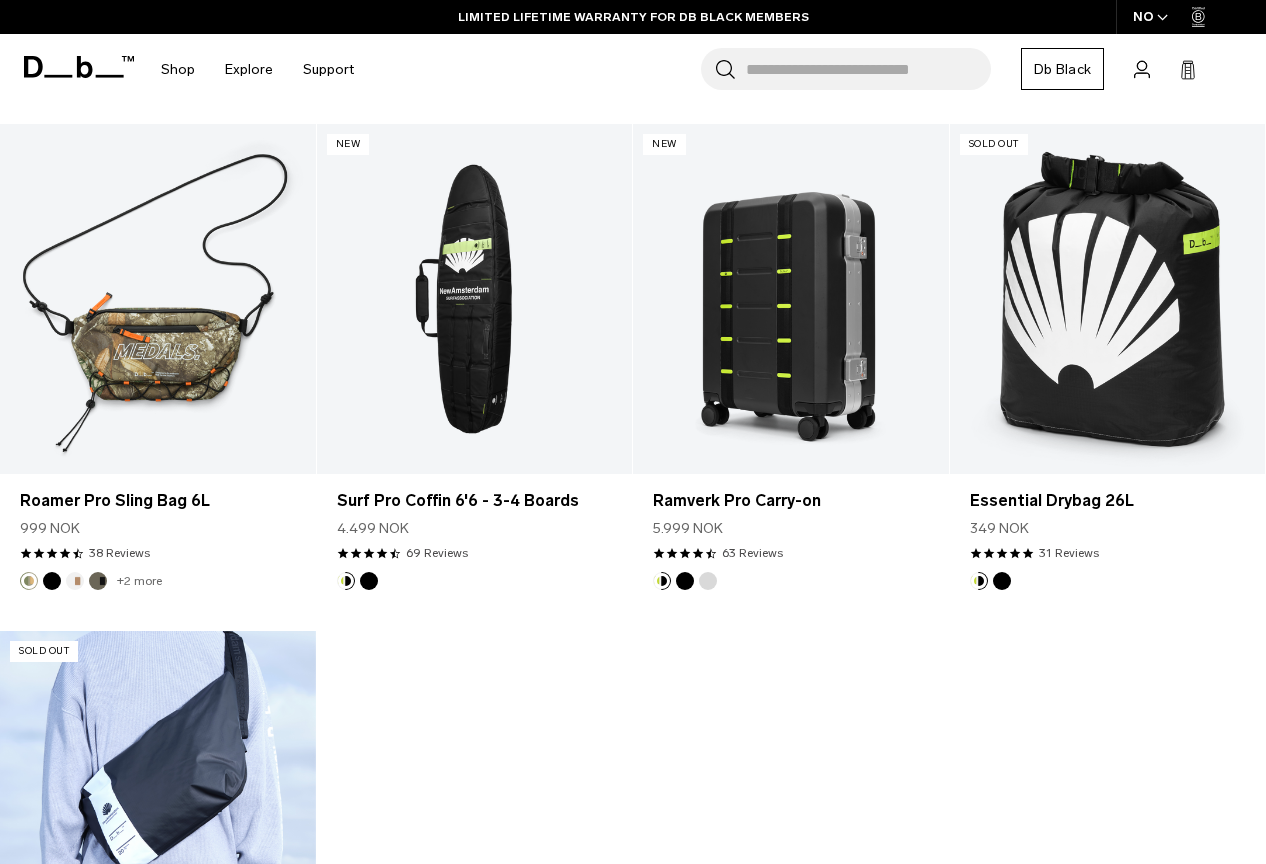 scroll, scrollTop: 2286, scrollLeft: 0, axis: vertical 